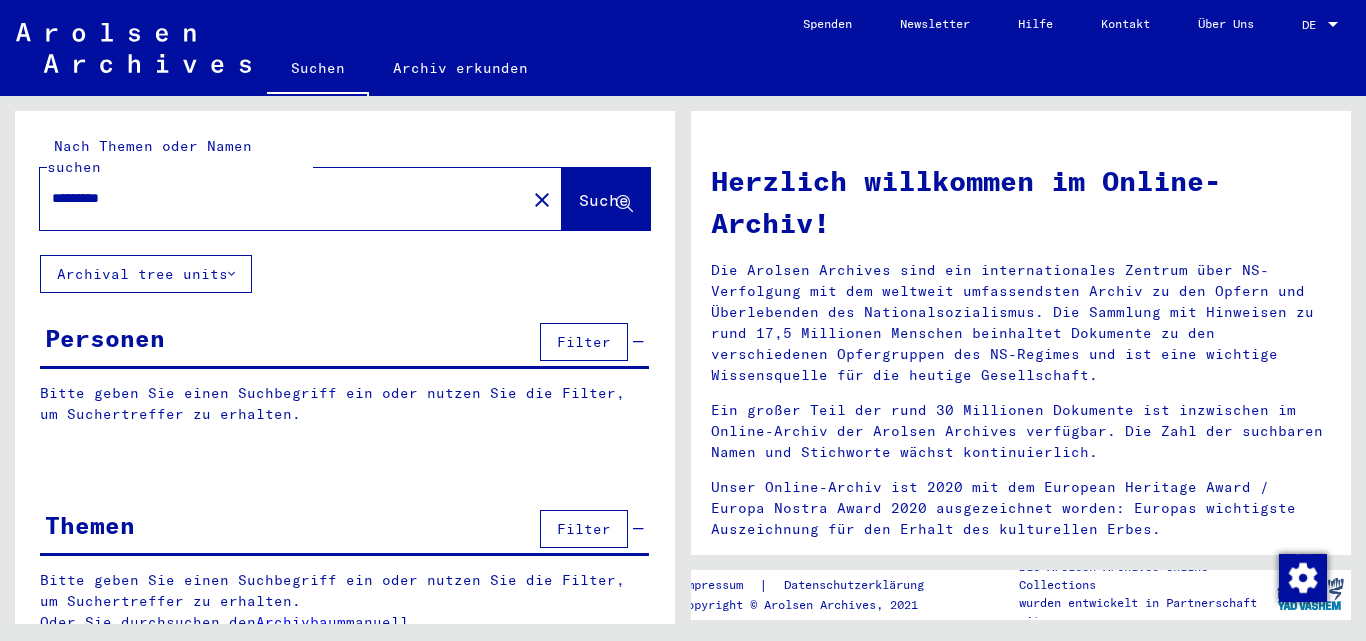 scroll, scrollTop: 0, scrollLeft: 0, axis: both 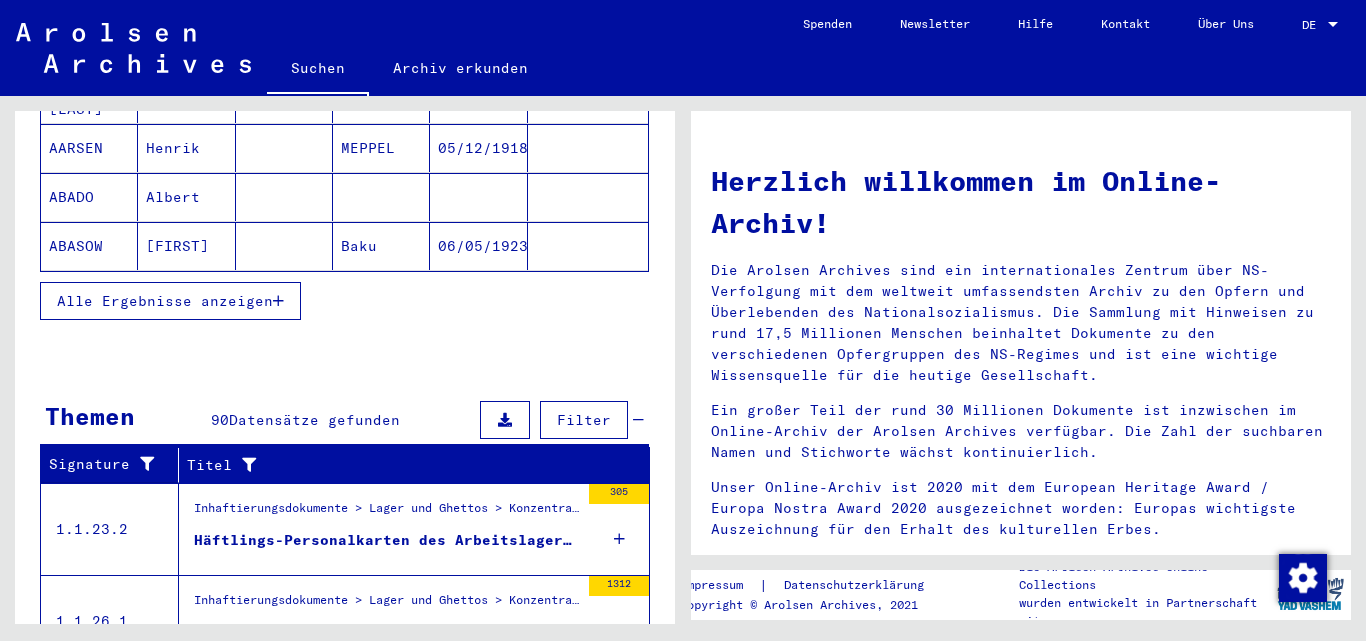click on "Alle Ergebnisse anzeigen" at bounding box center [165, 301] 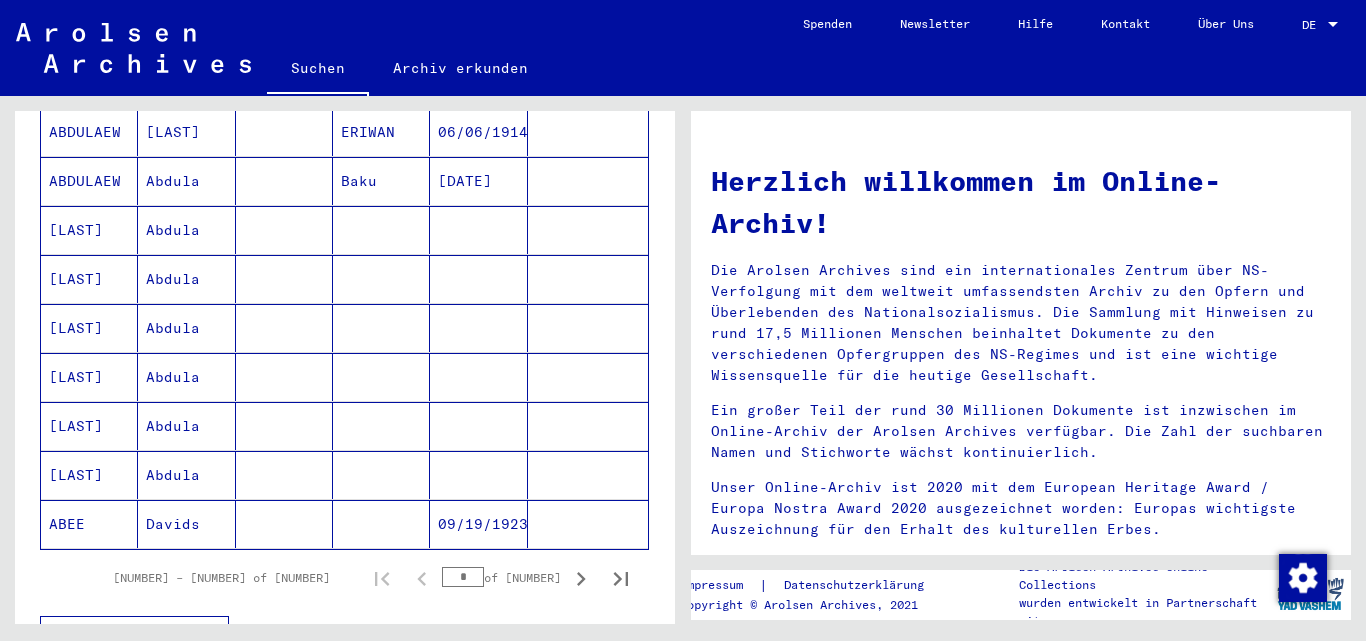 scroll, scrollTop: 1300, scrollLeft: 0, axis: vertical 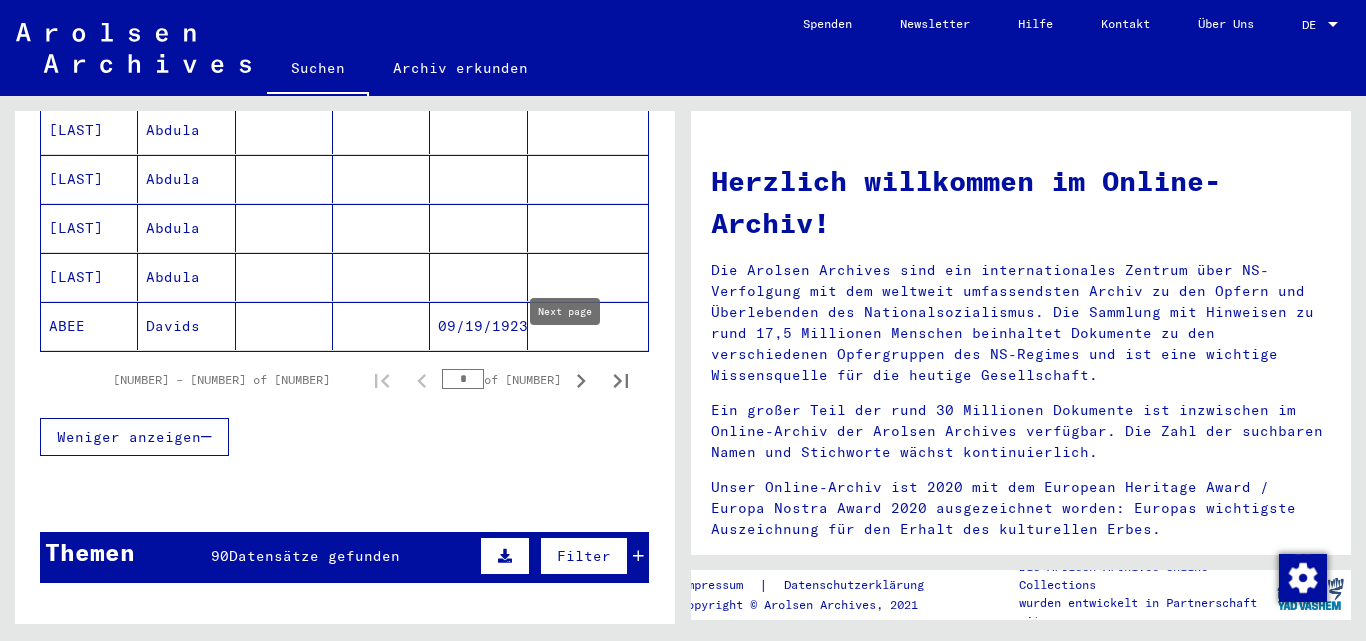 click 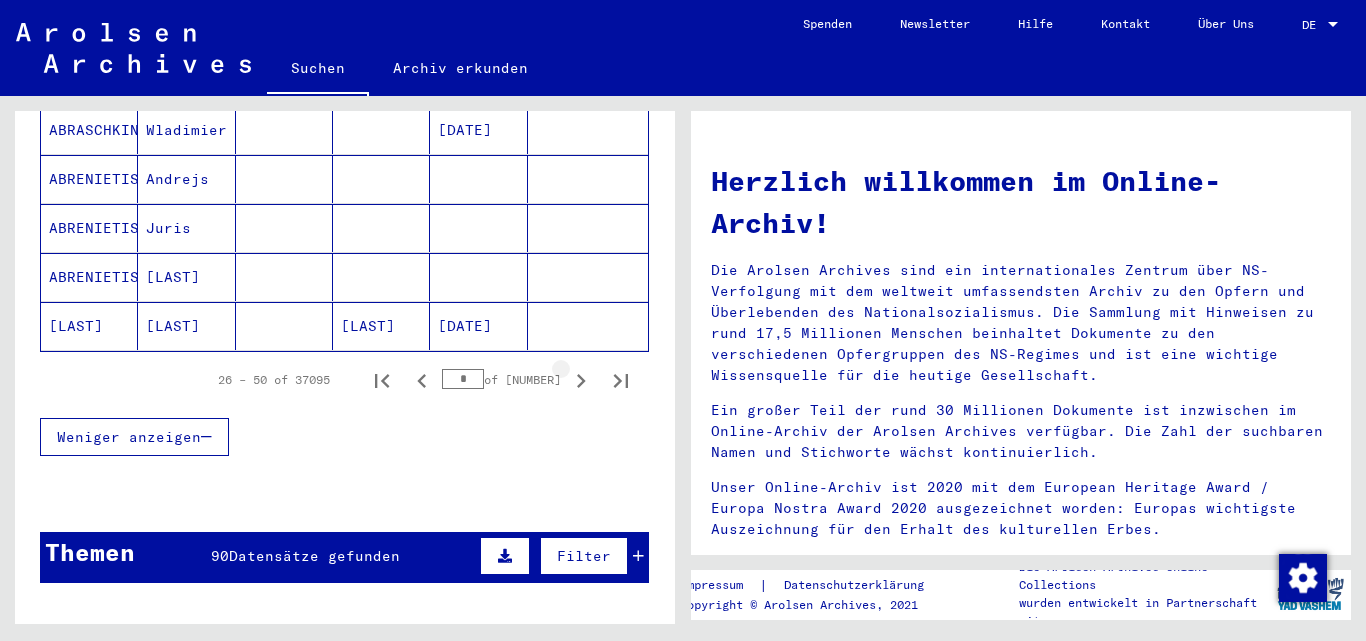click 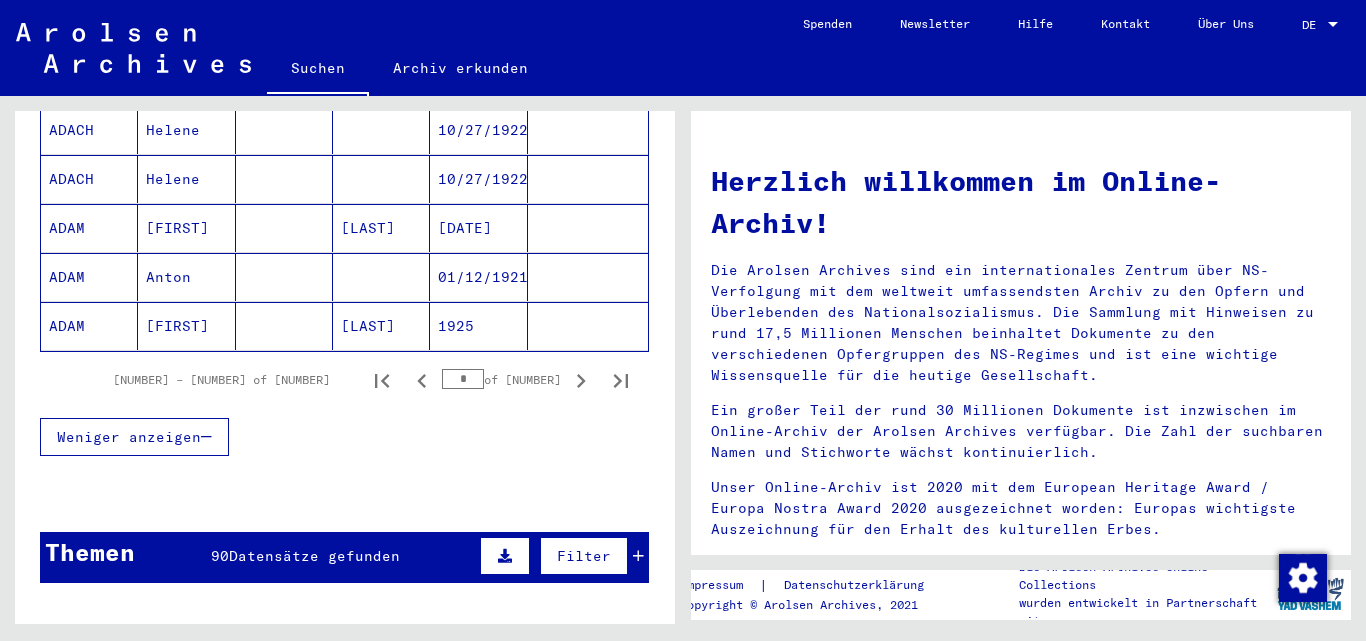 click 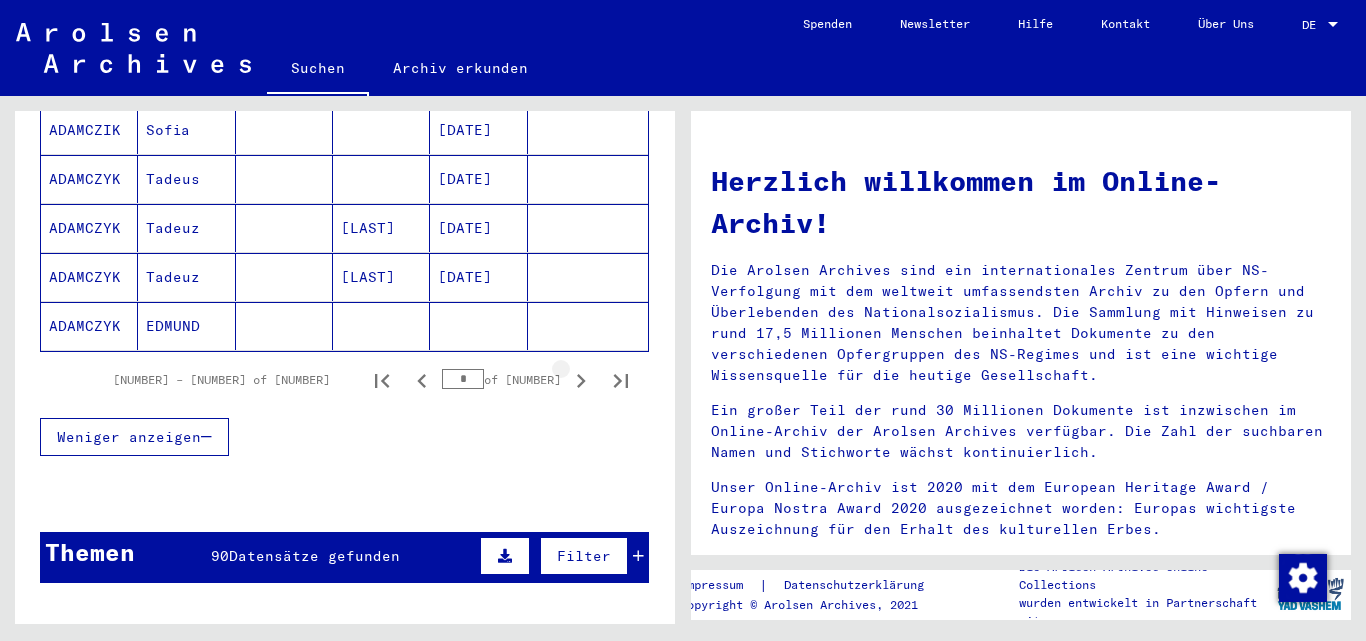 click 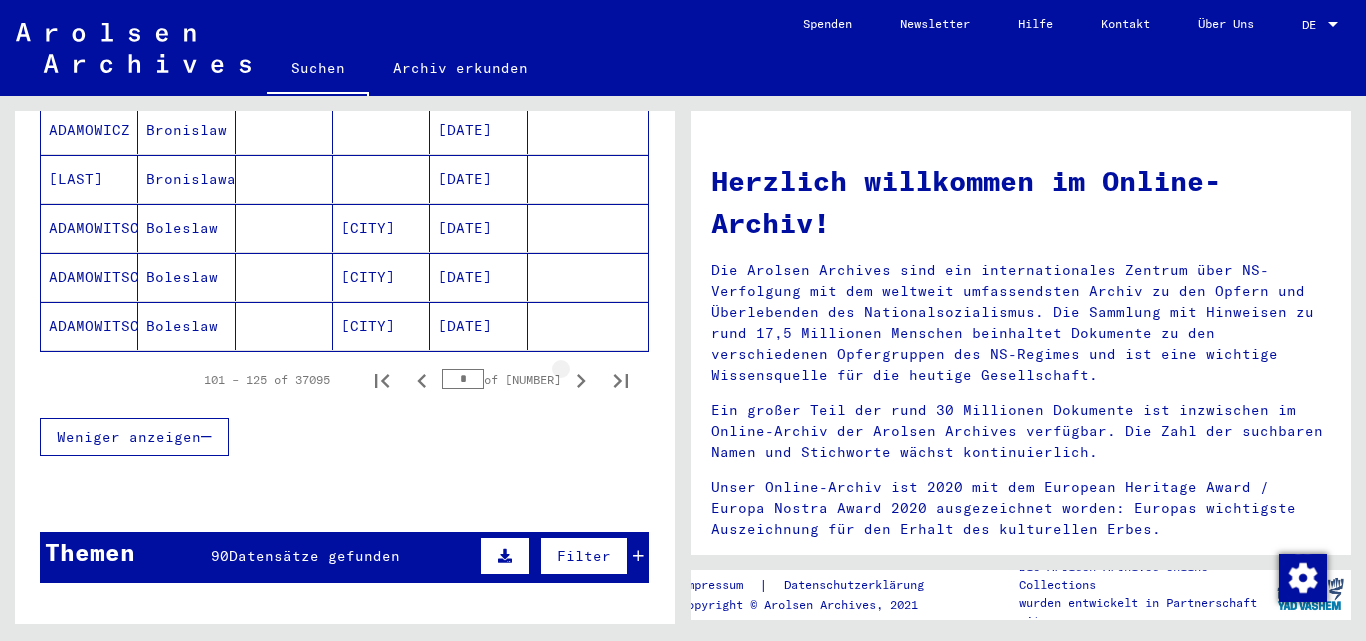 click 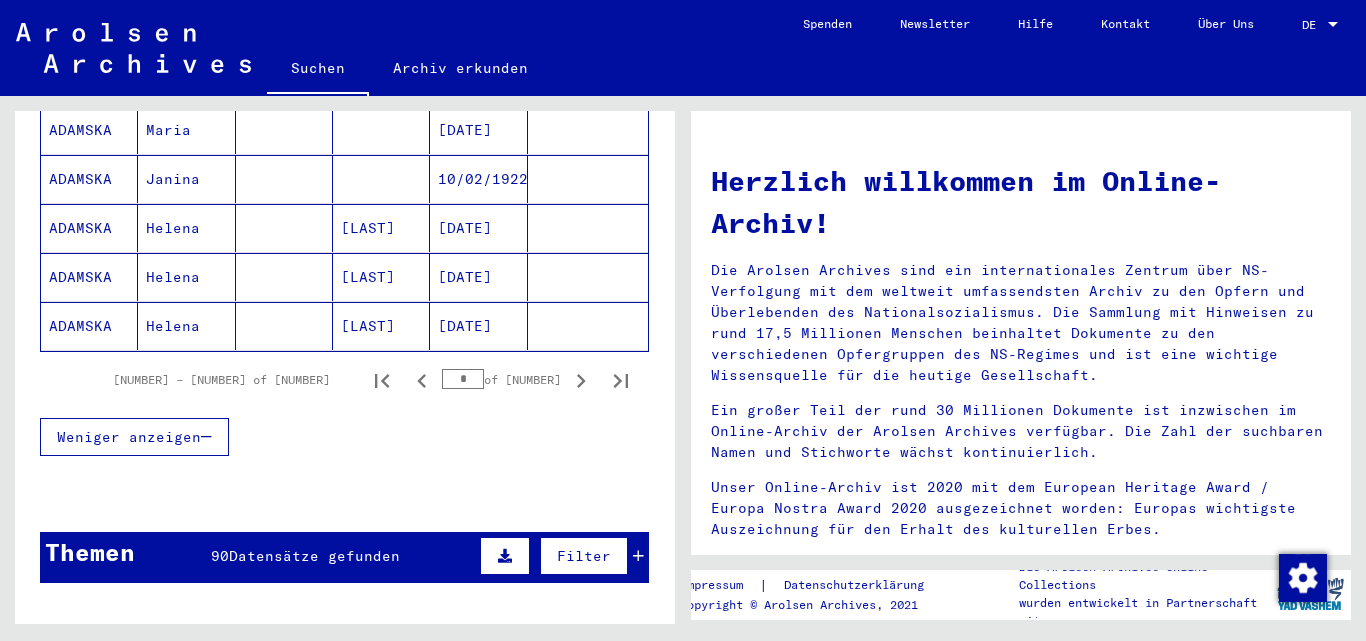 click 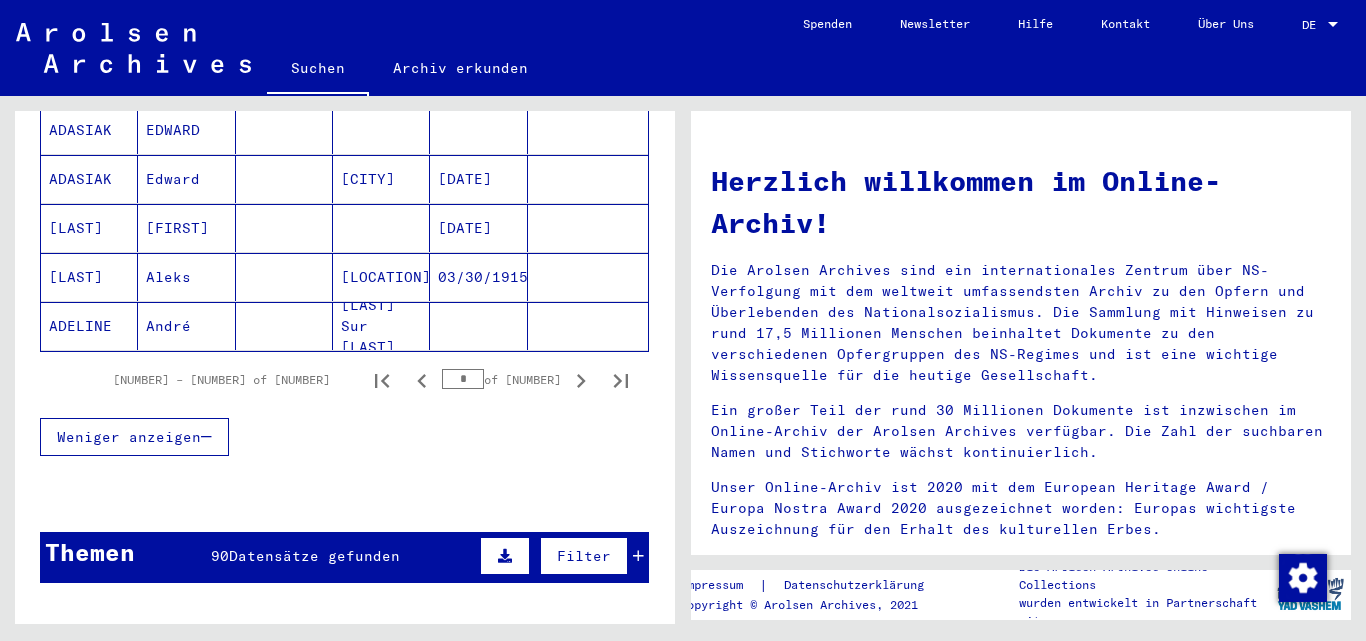click 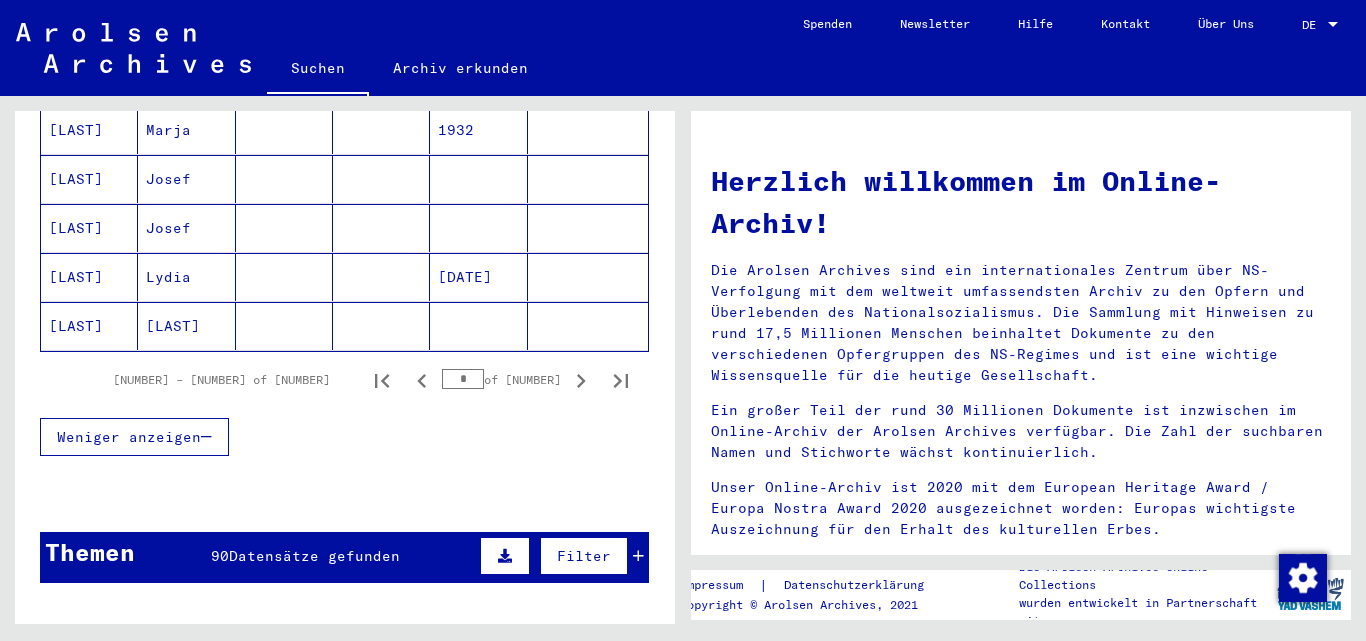click 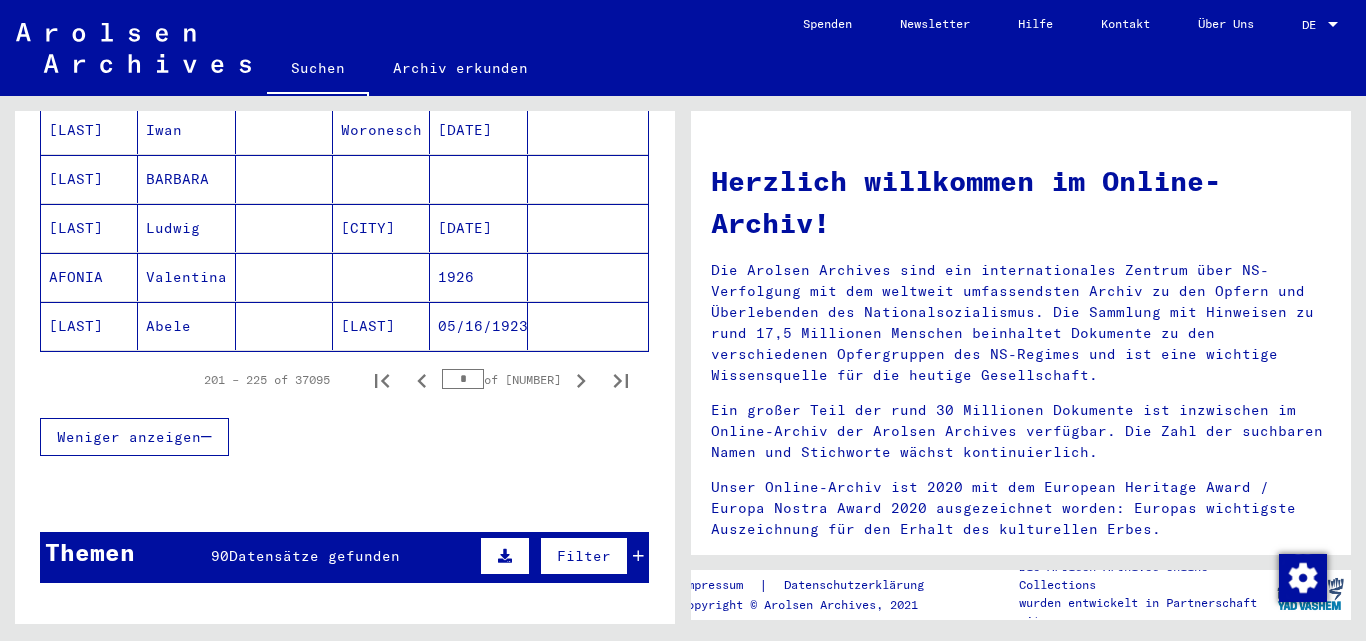 click 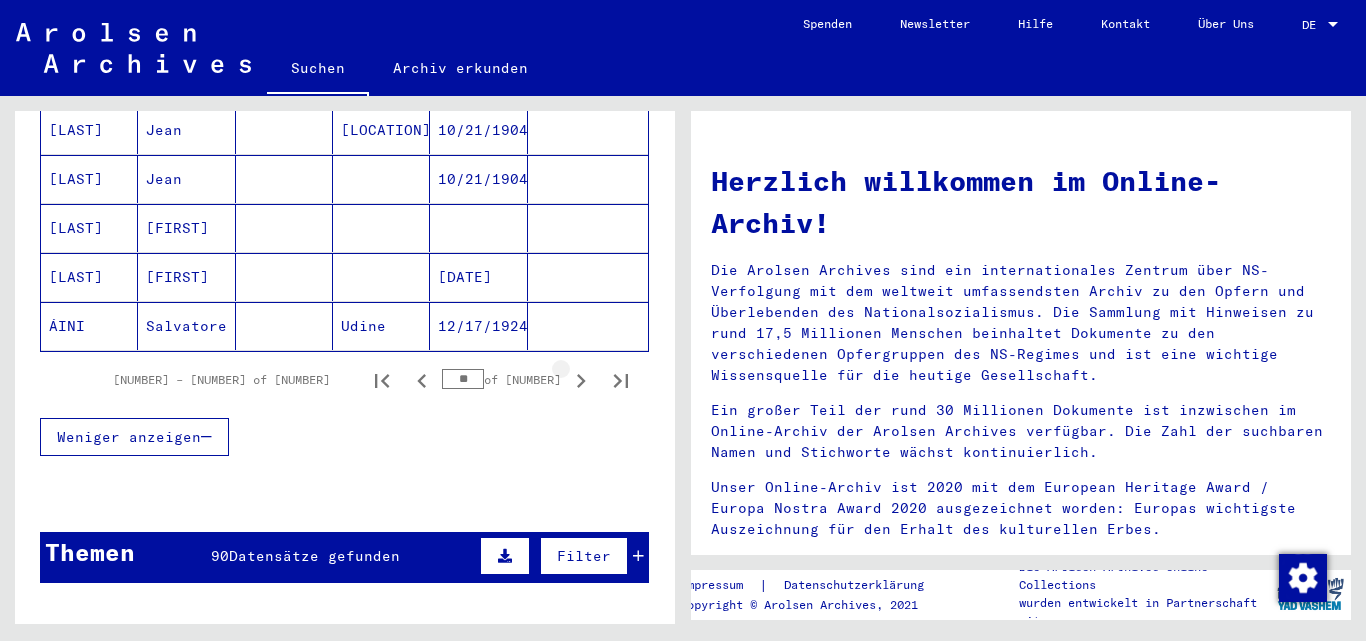 click 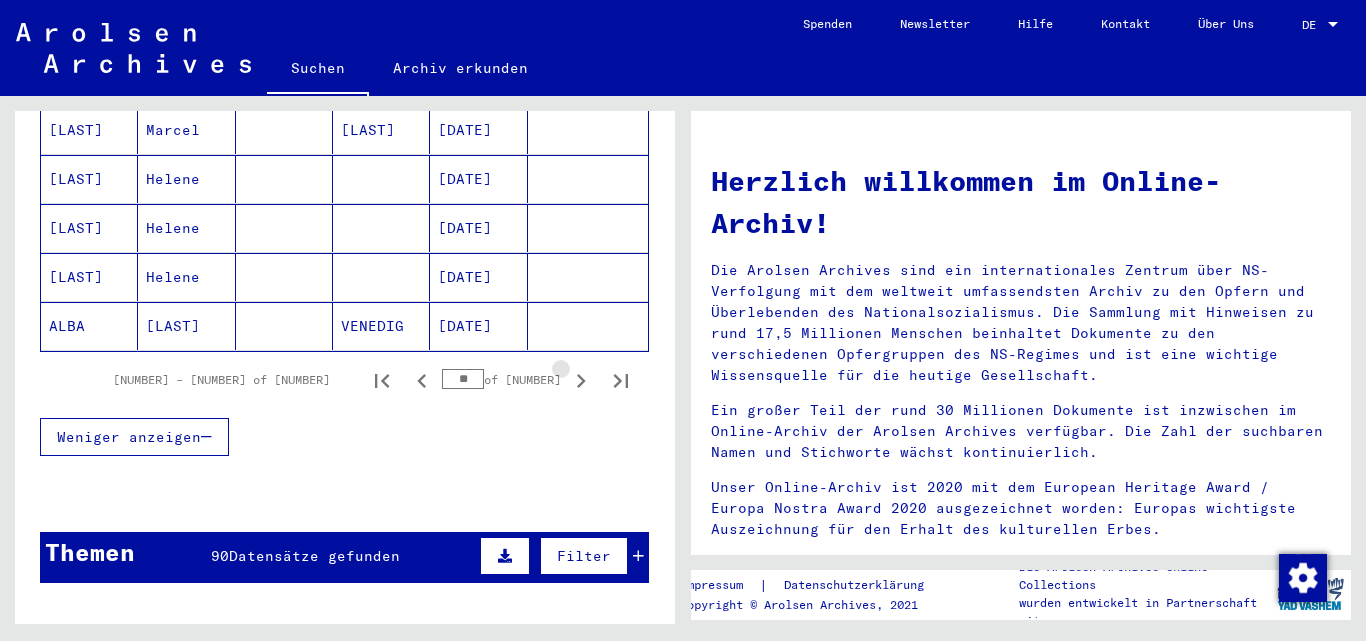 click 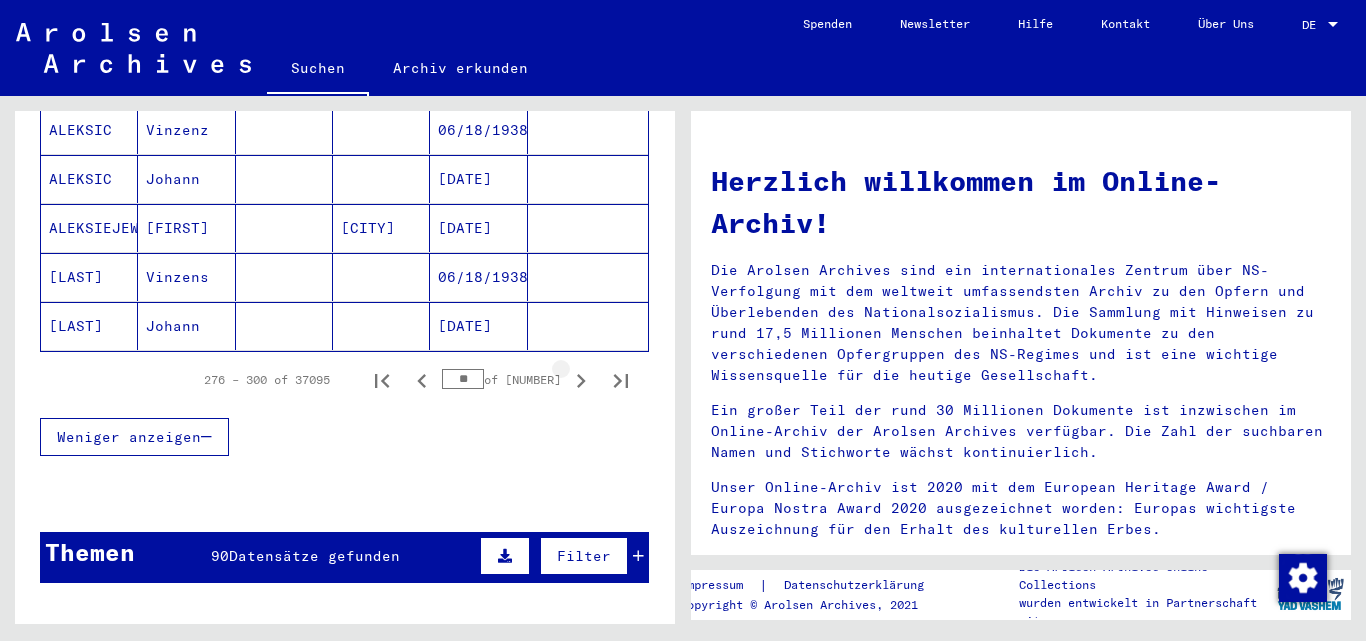 click 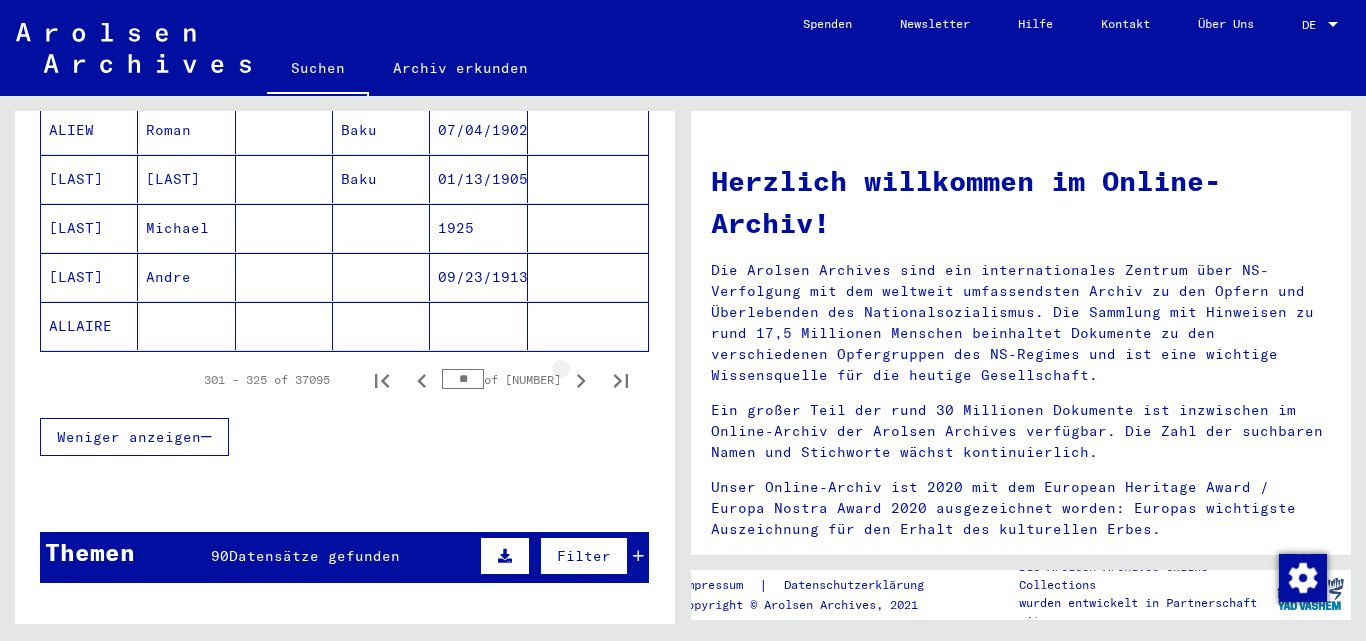 click 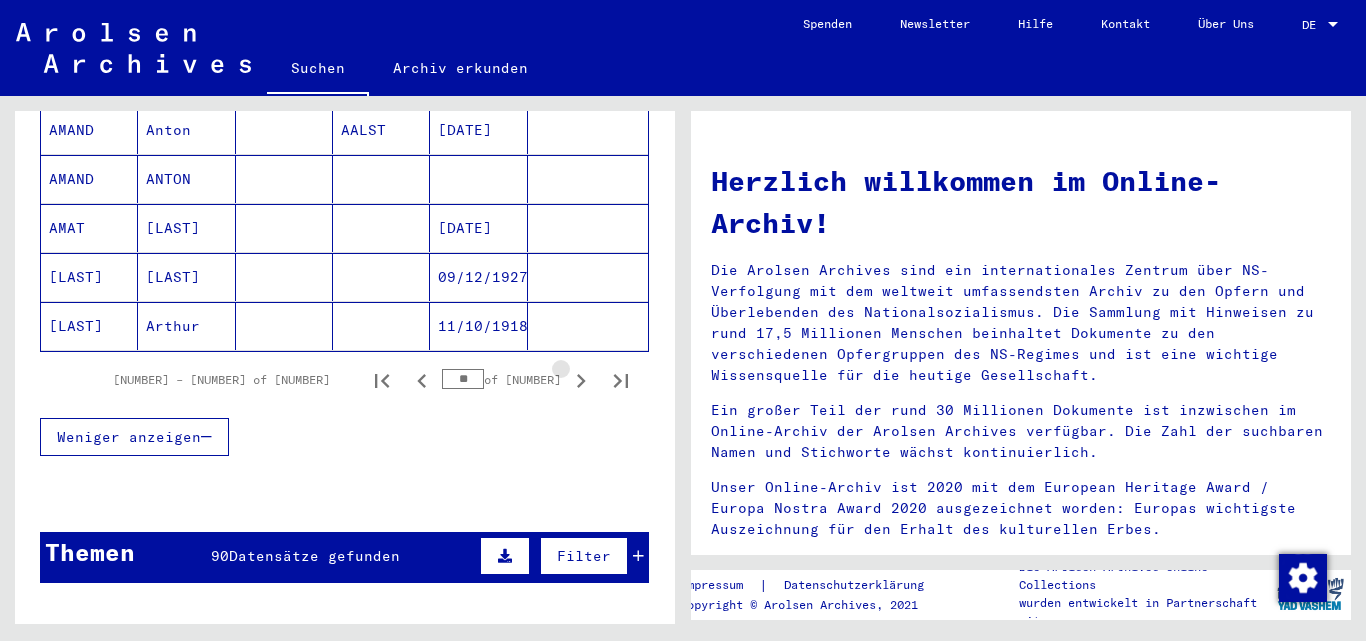 click 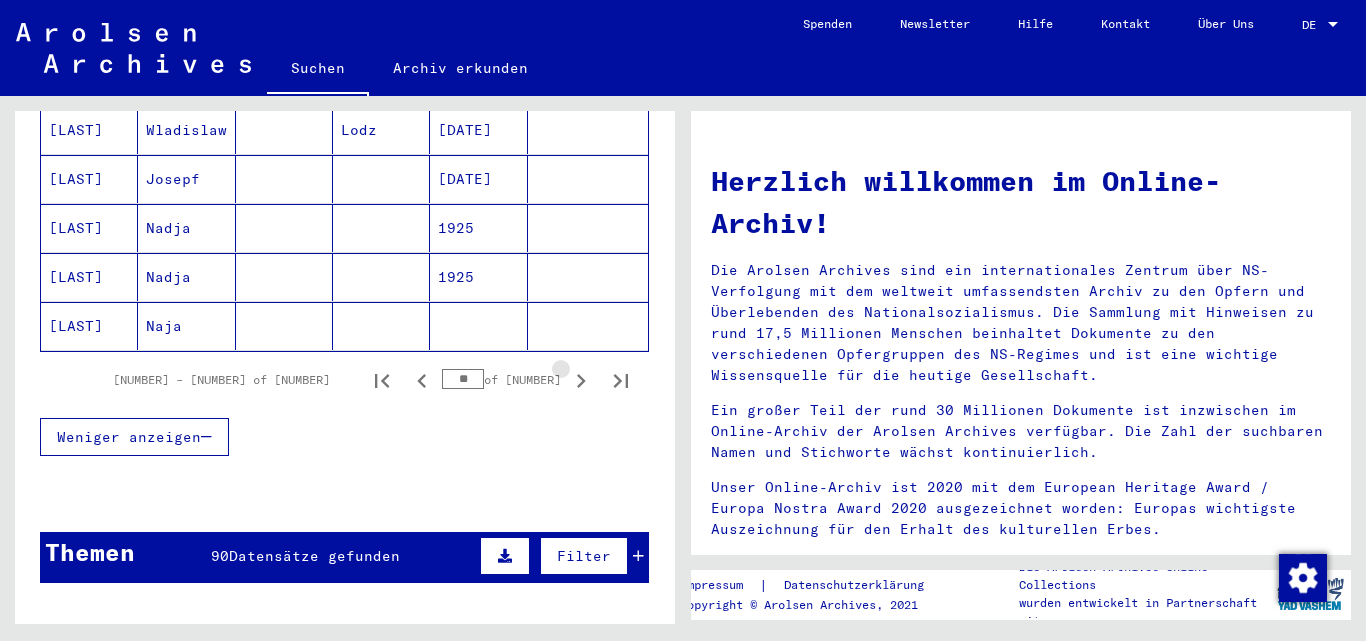 click 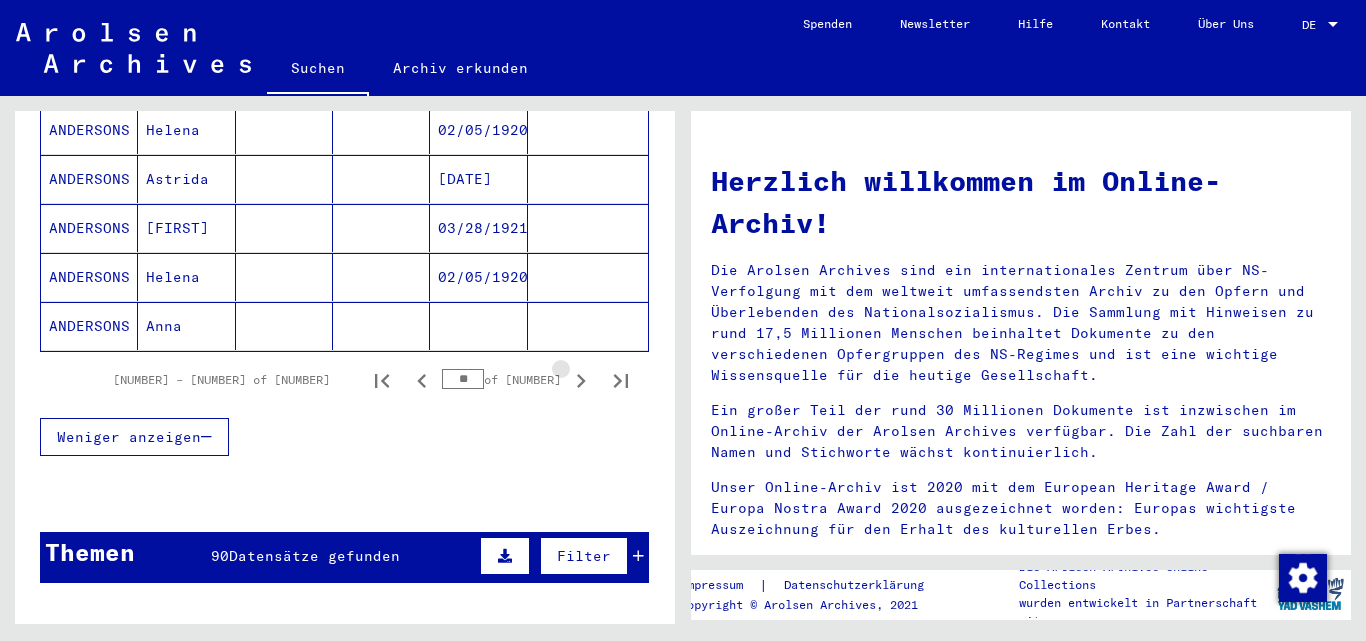 click 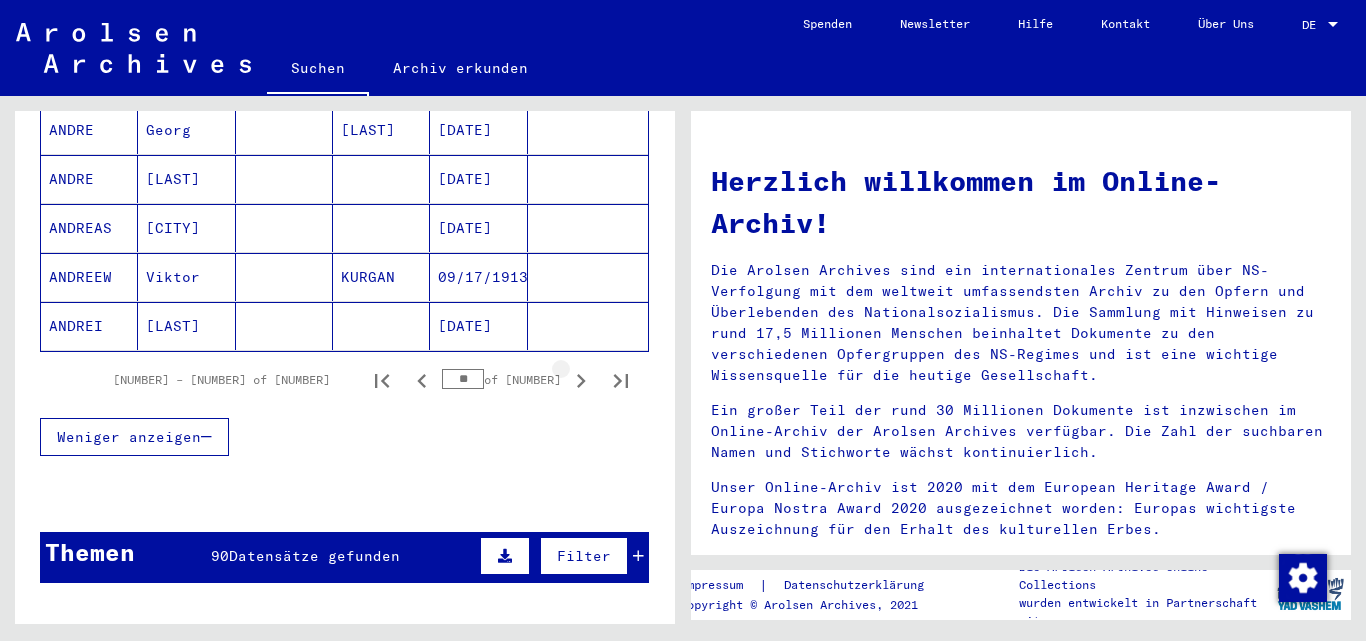 click 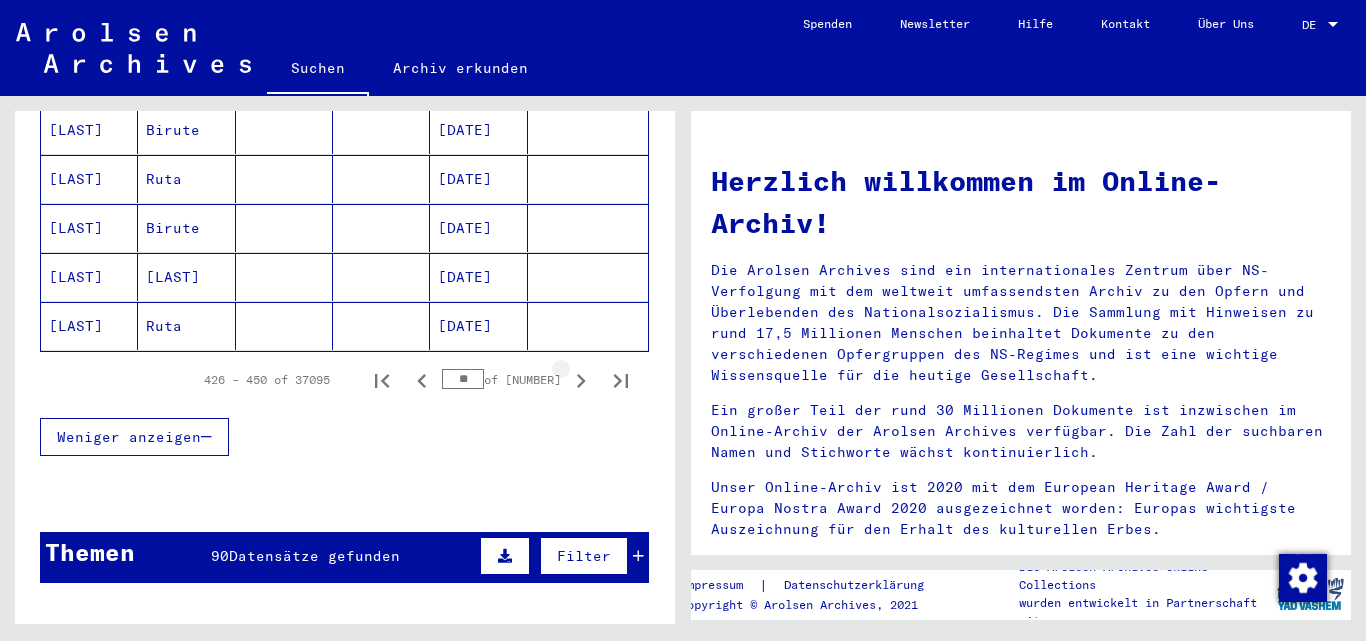 click 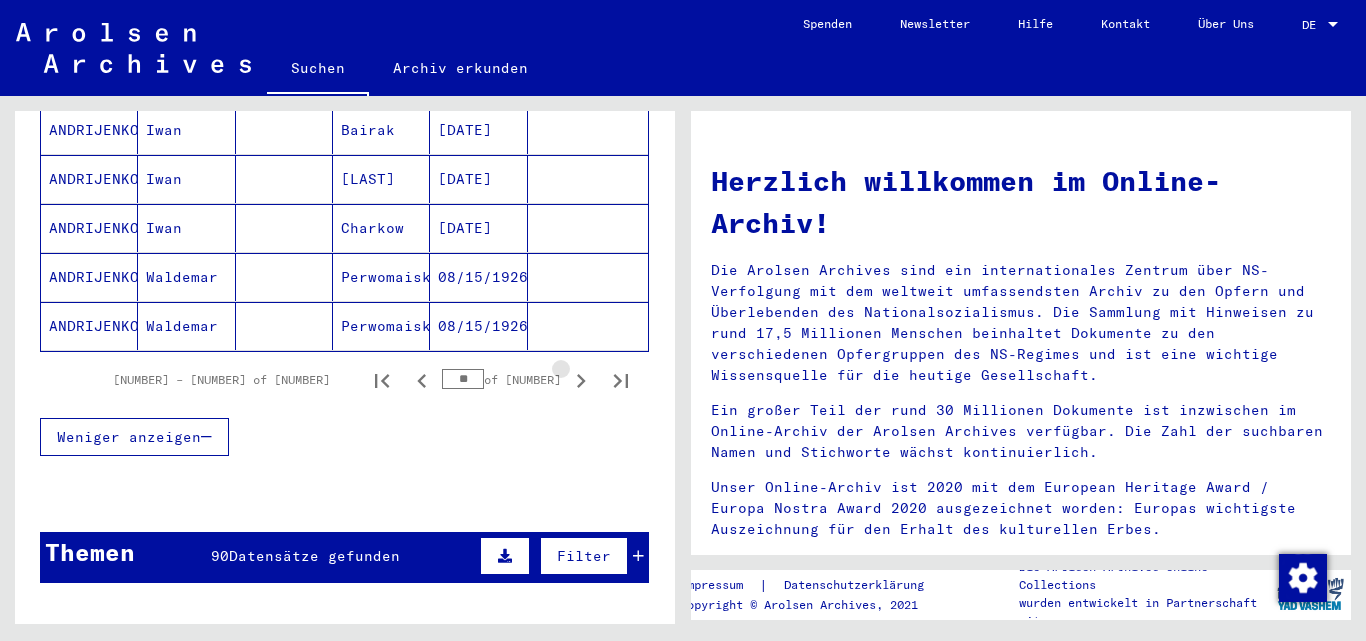 click 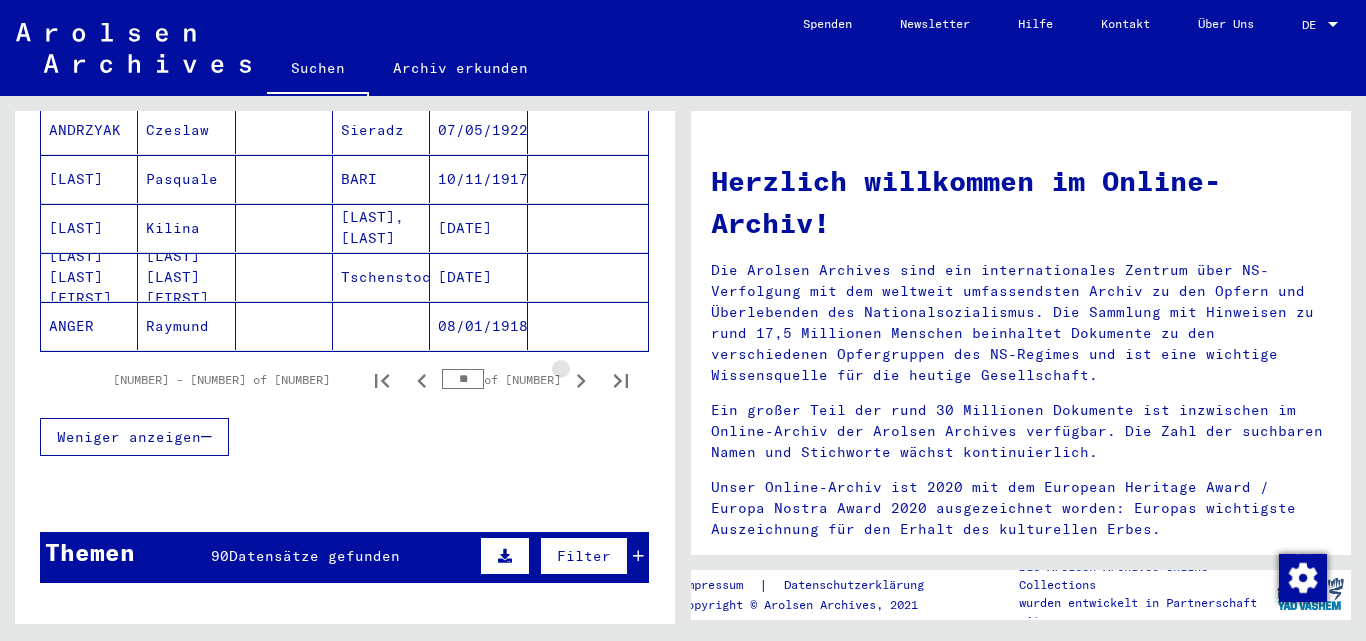 click 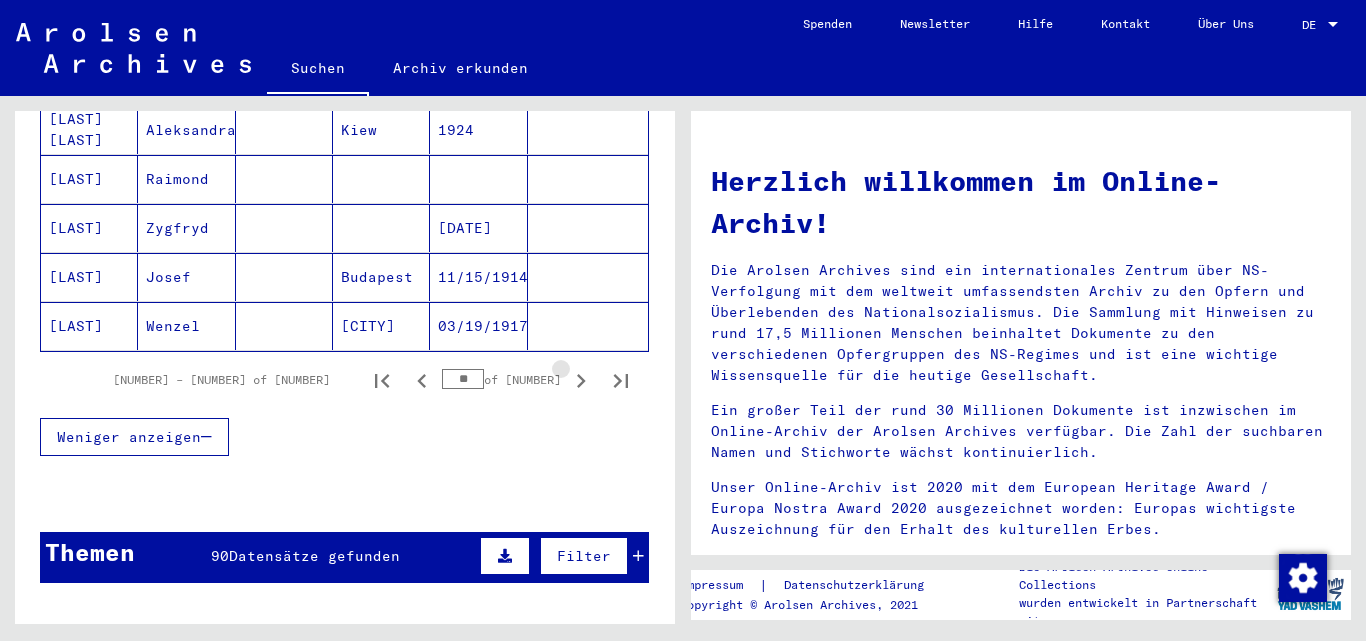 click 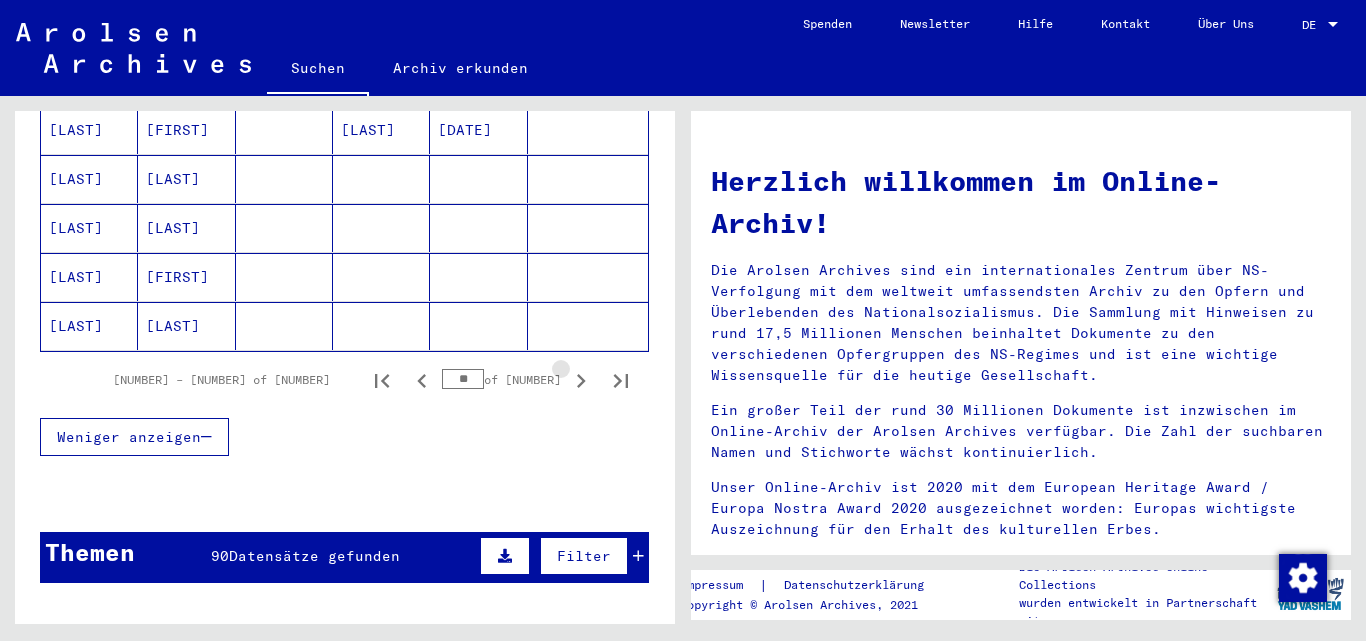 click 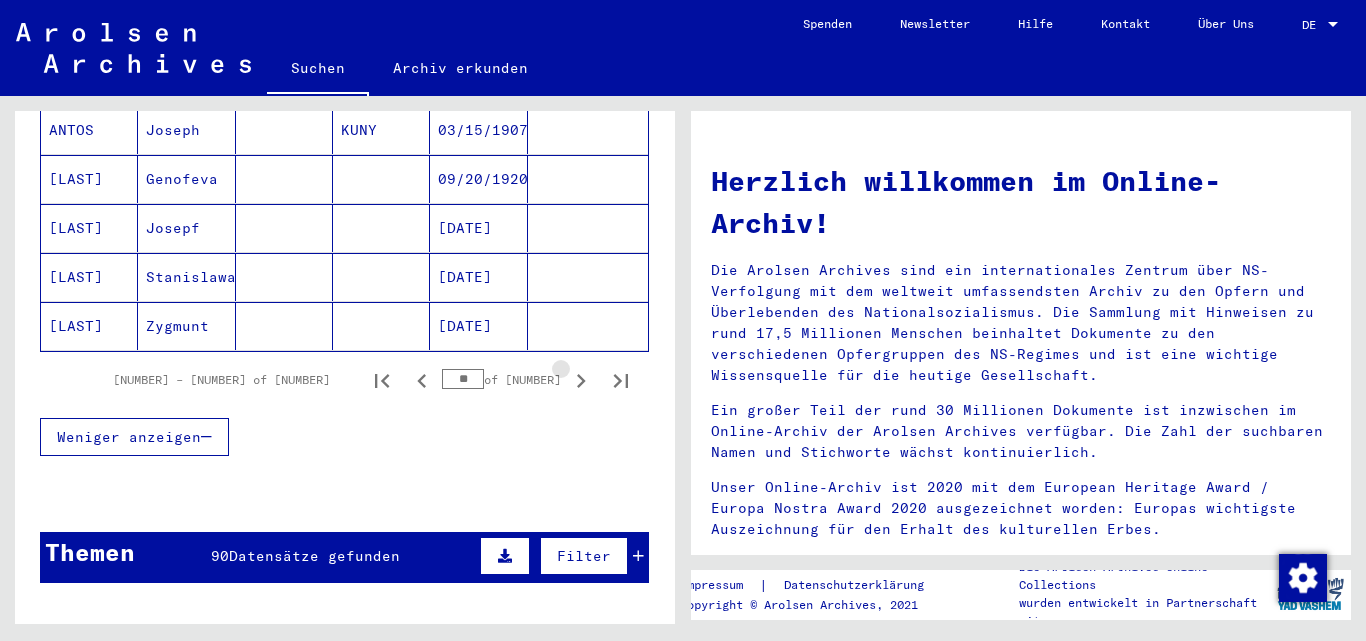 click 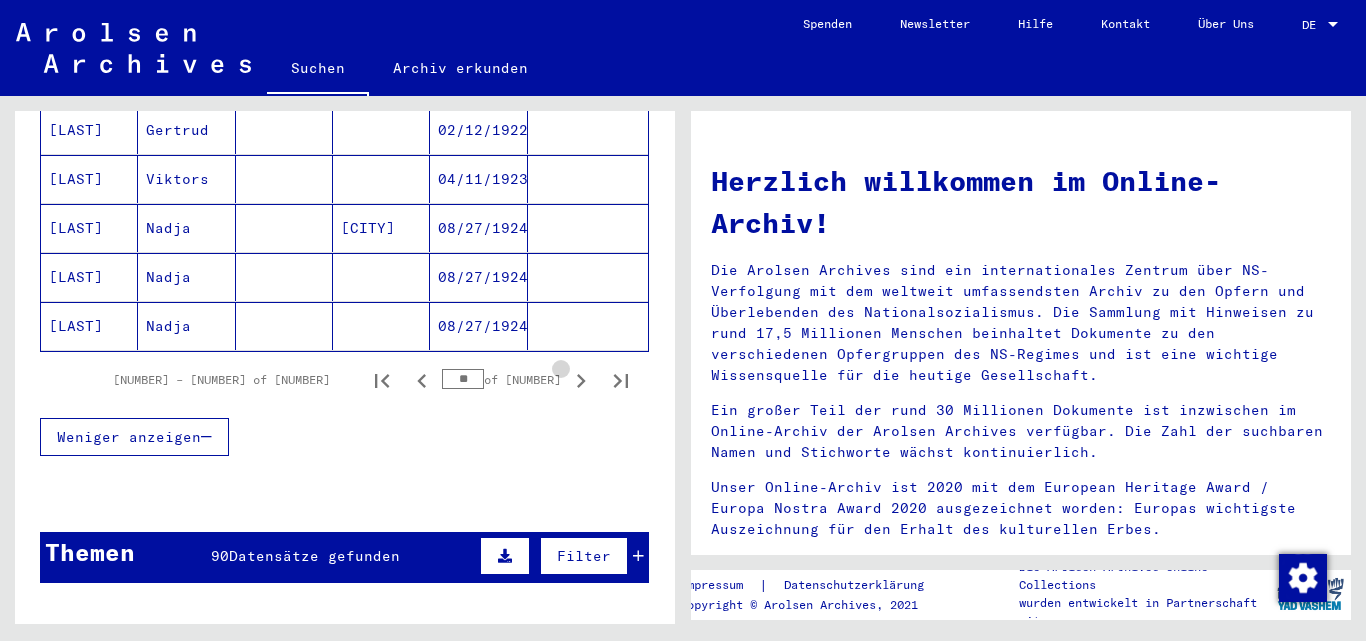 click 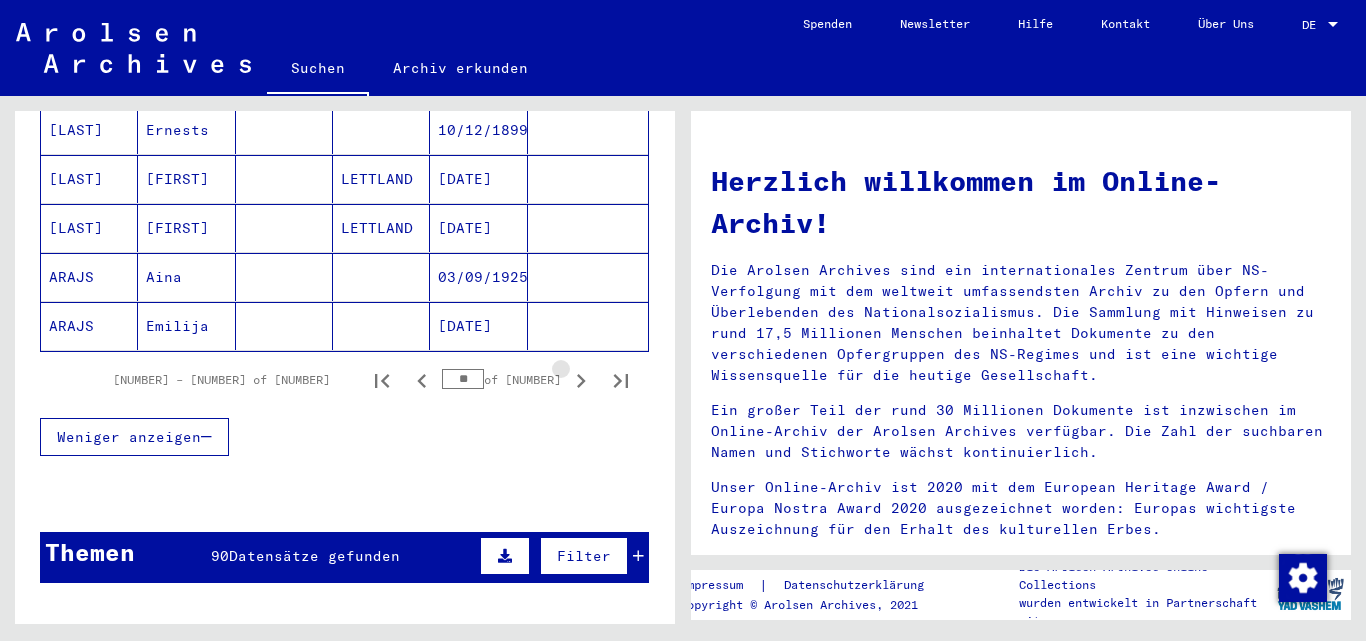 click 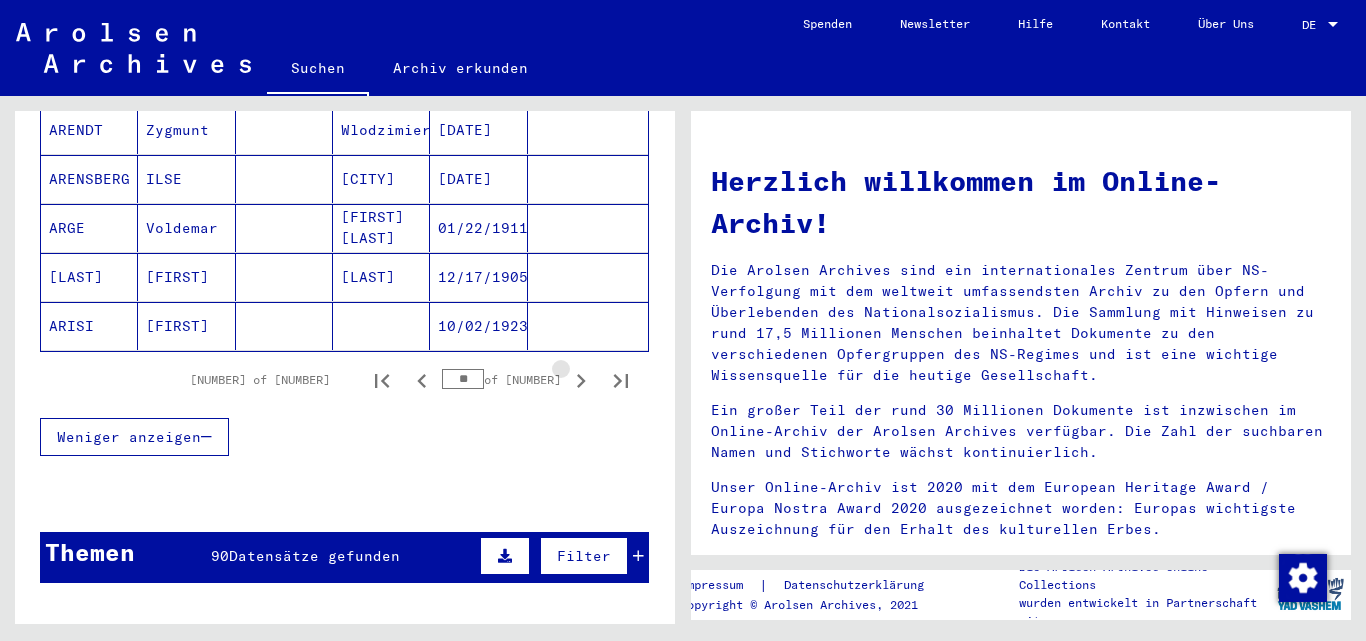 click 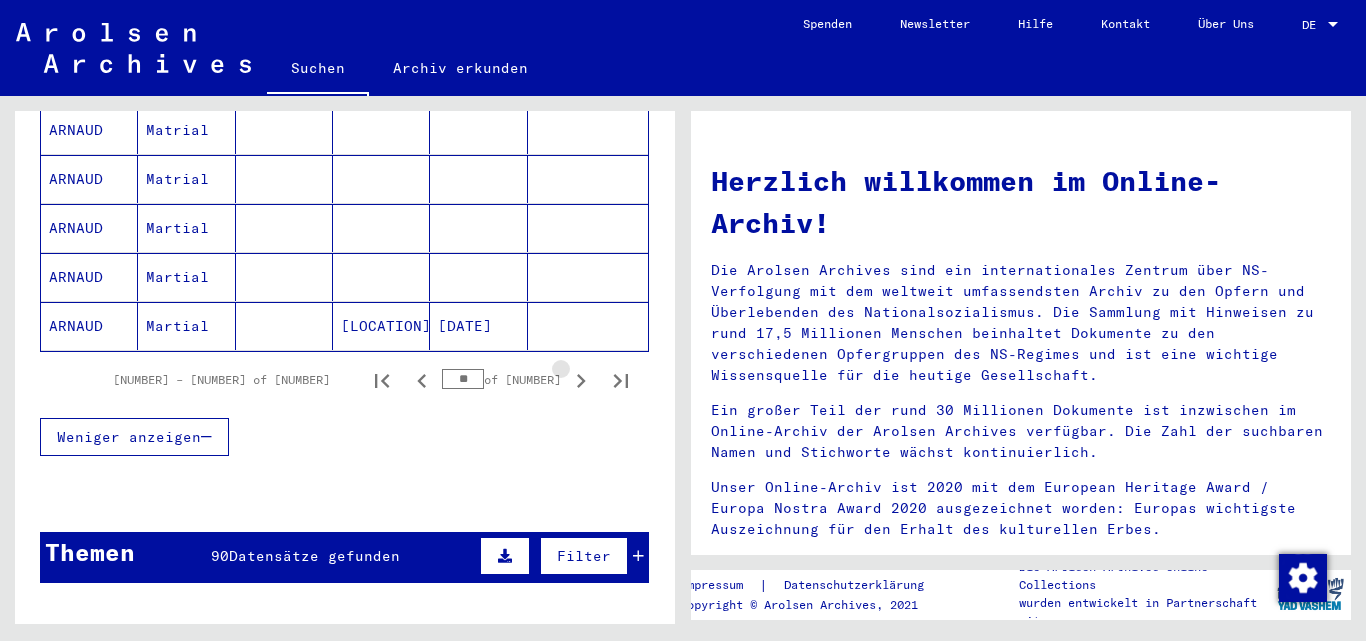 click 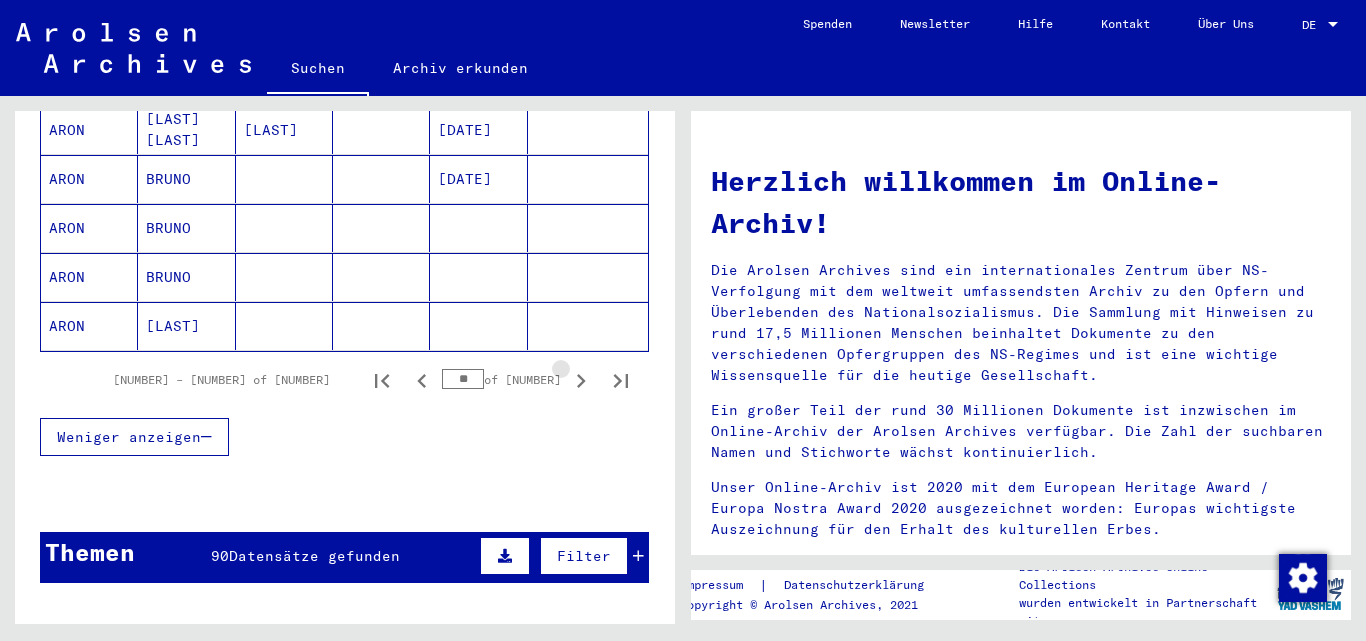 click 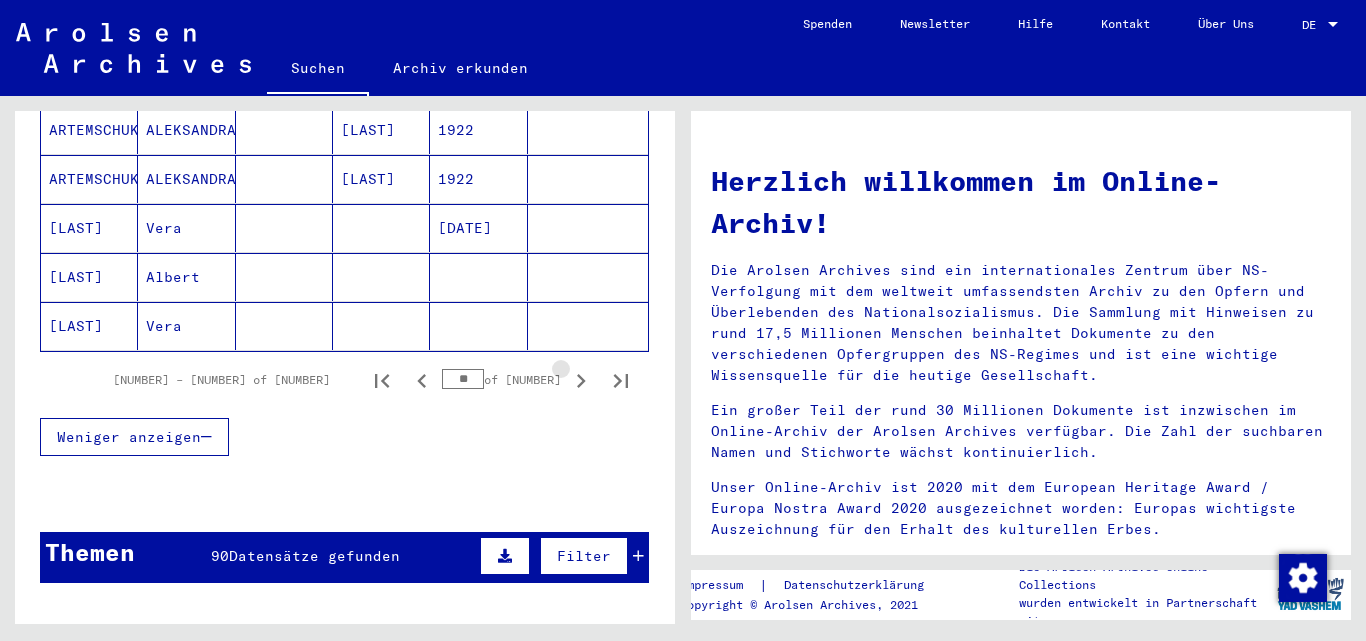 click 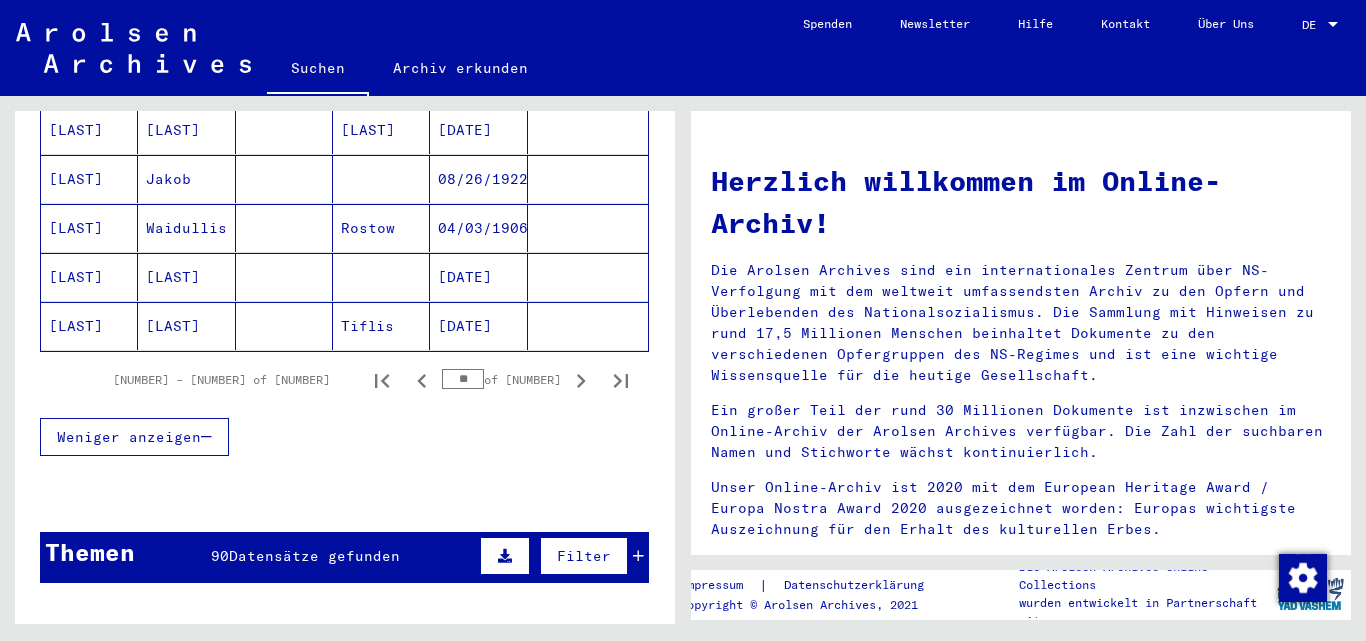 drag, startPoint x: 460, startPoint y: 361, endPoint x: 480, endPoint y: 360, distance: 20.024984 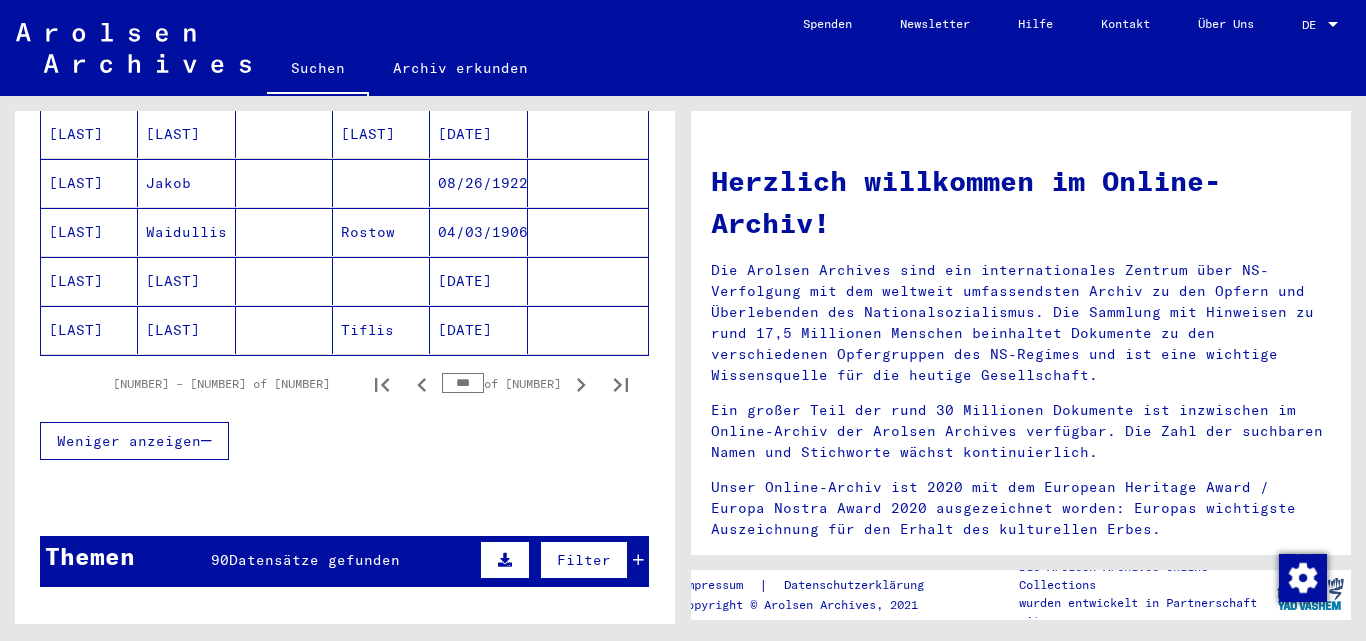 scroll, scrollTop: 1304, scrollLeft: 0, axis: vertical 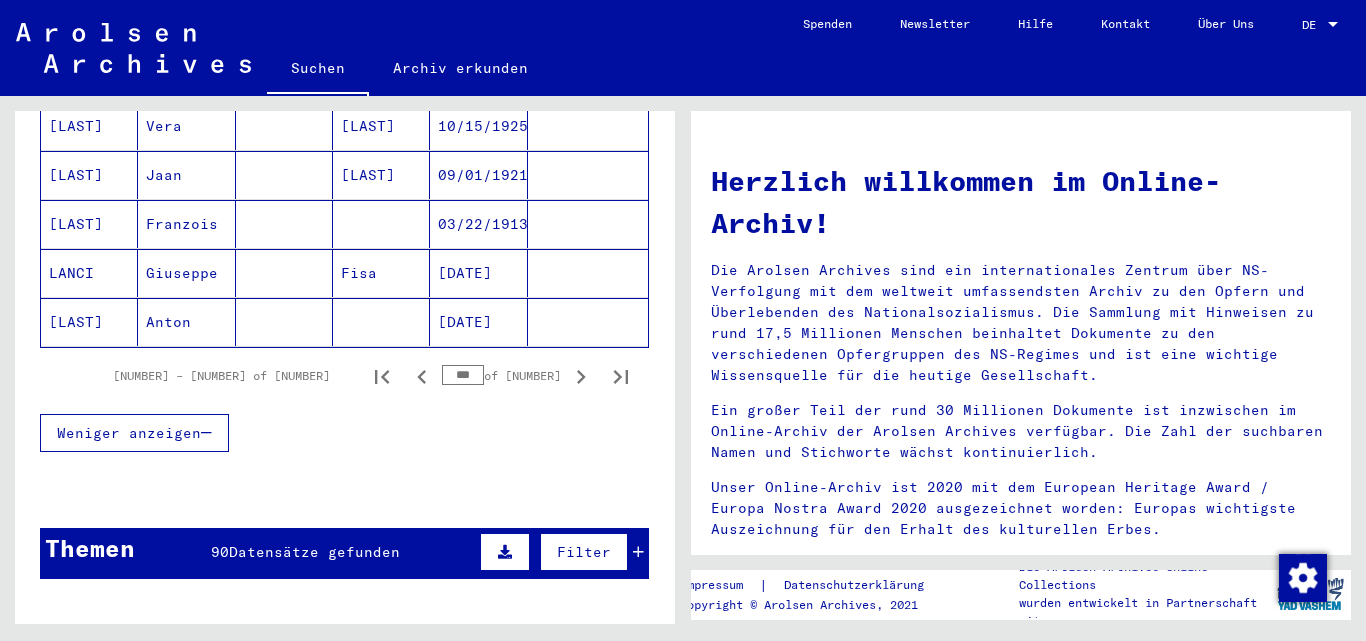 click 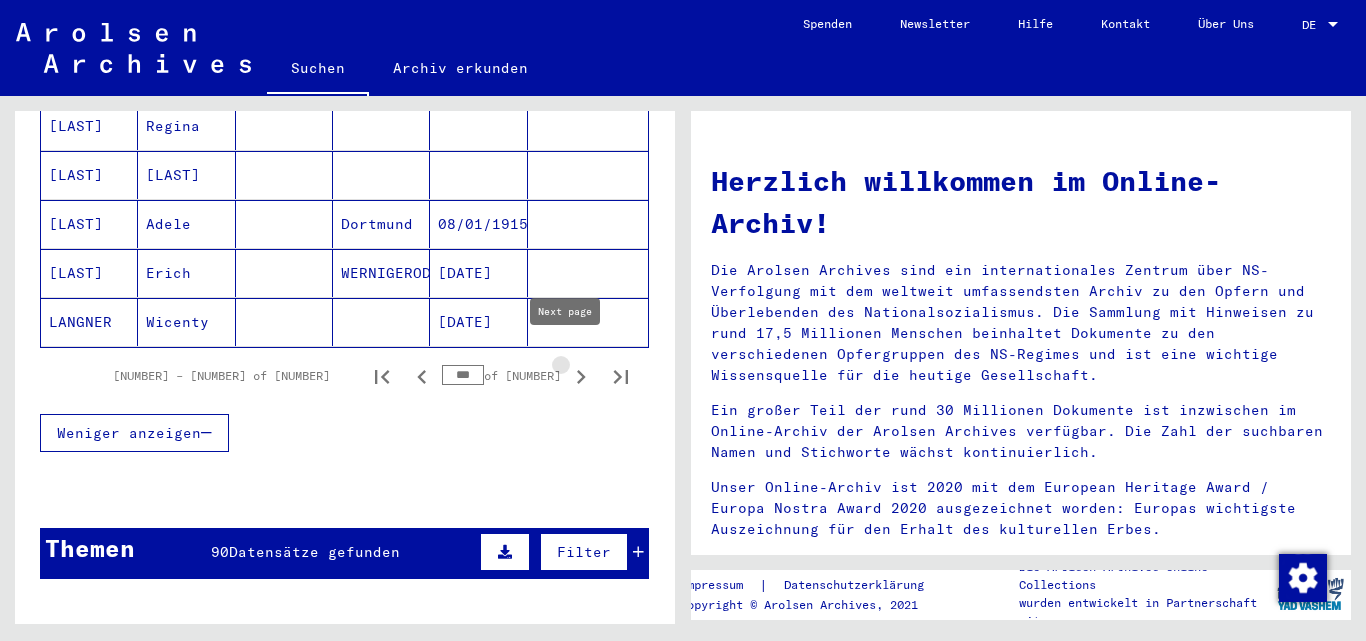 click 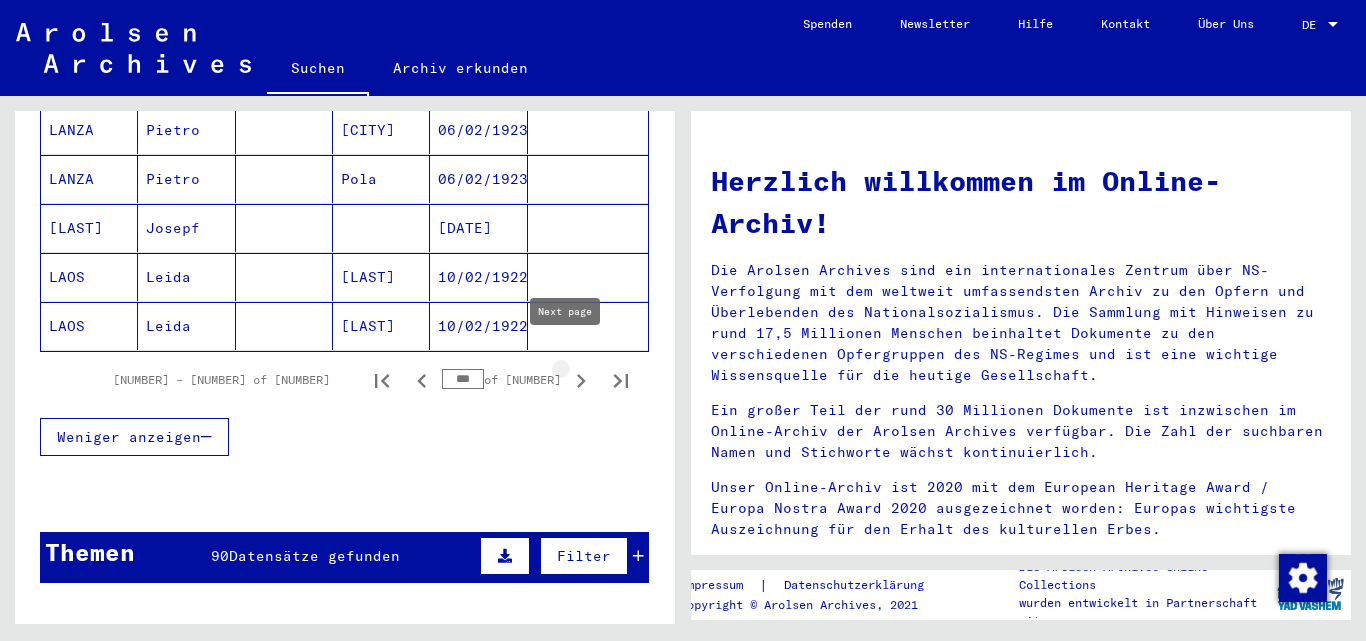 click 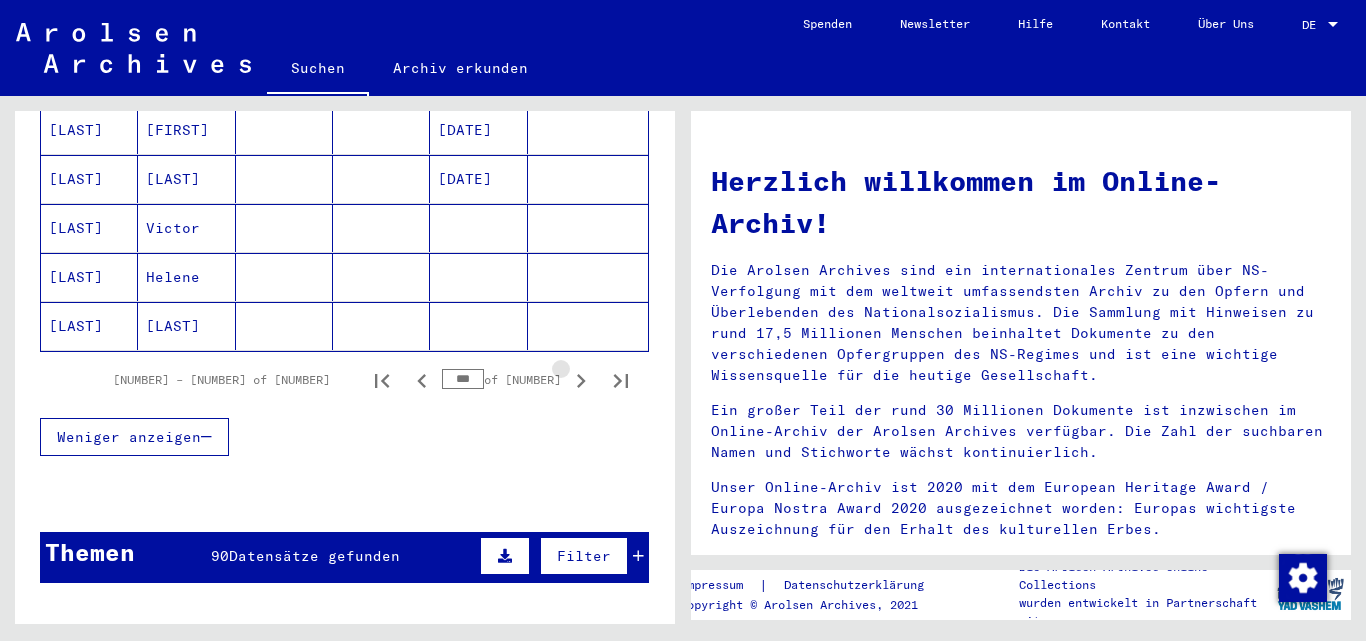 click 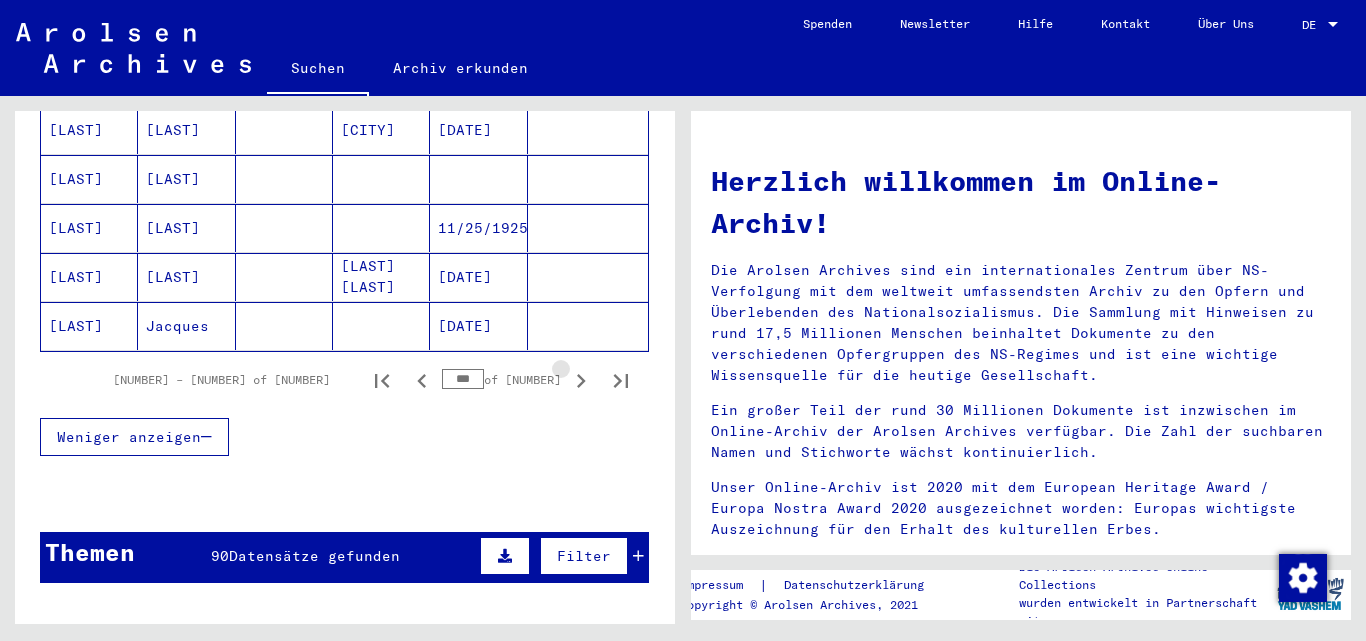 click 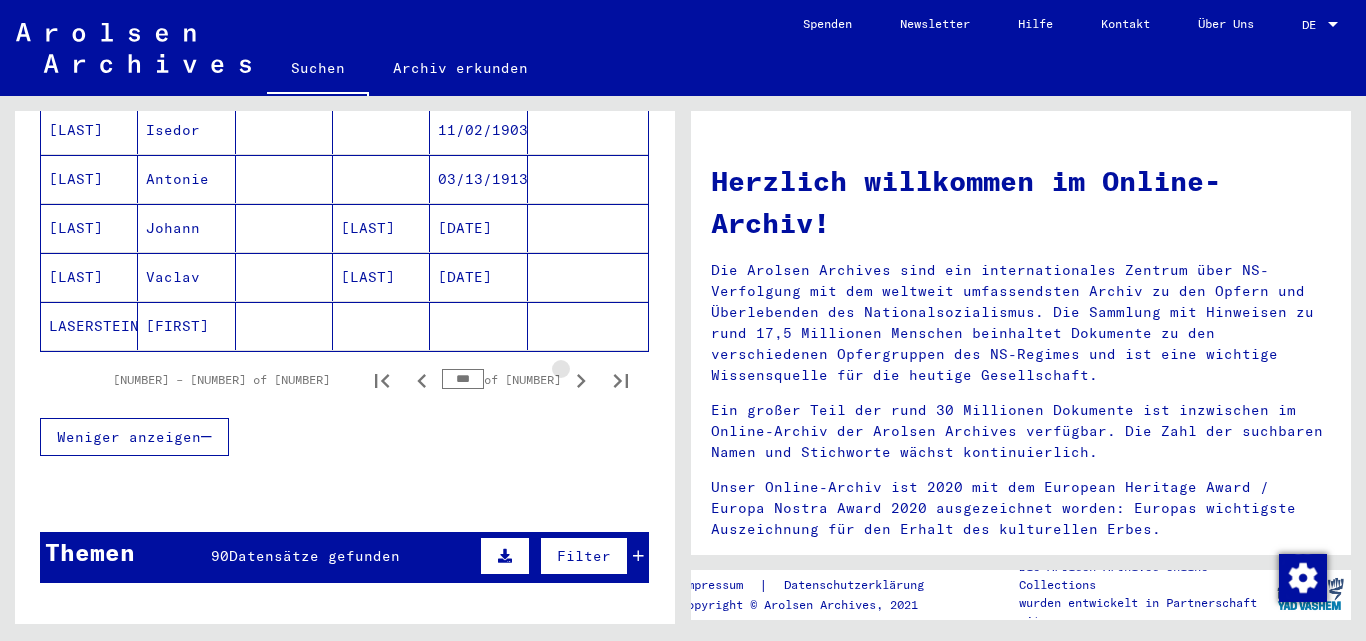click 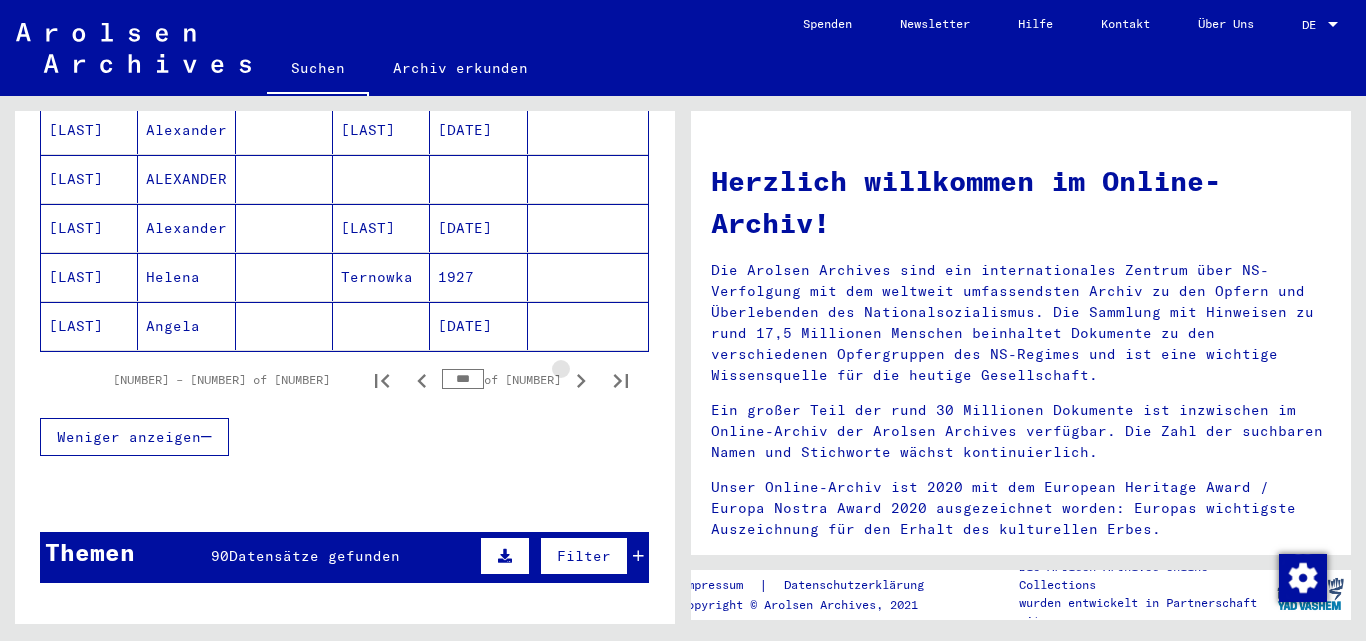 click 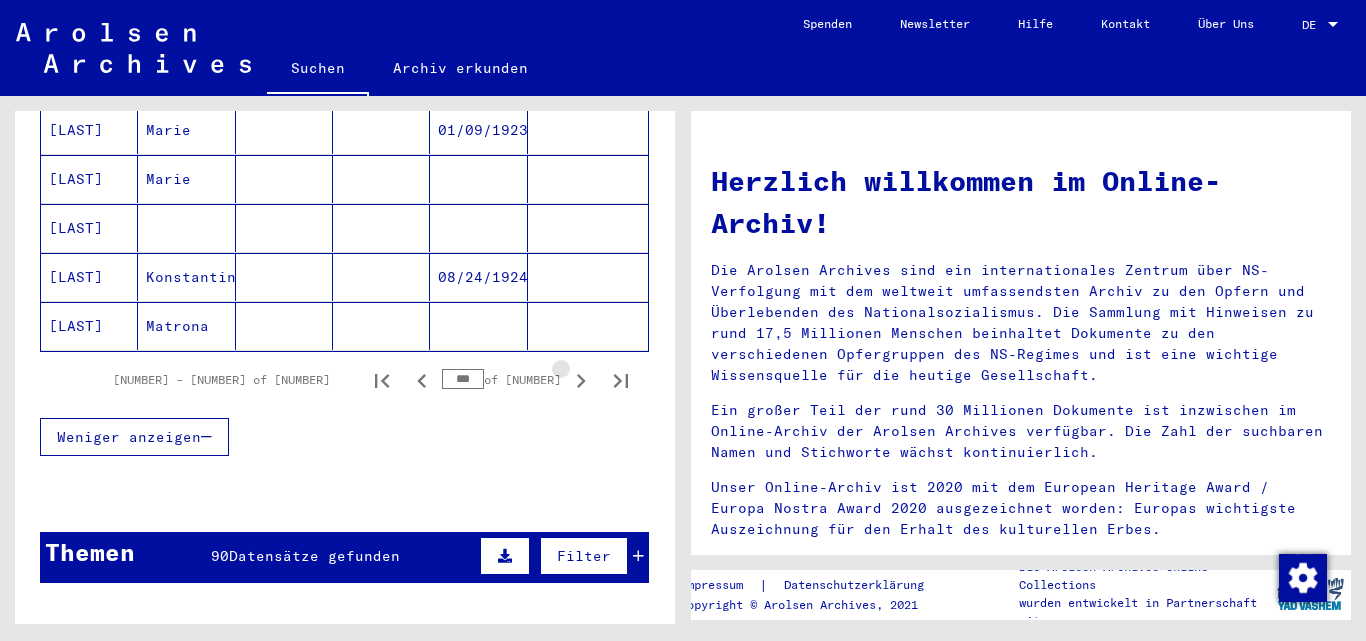 click 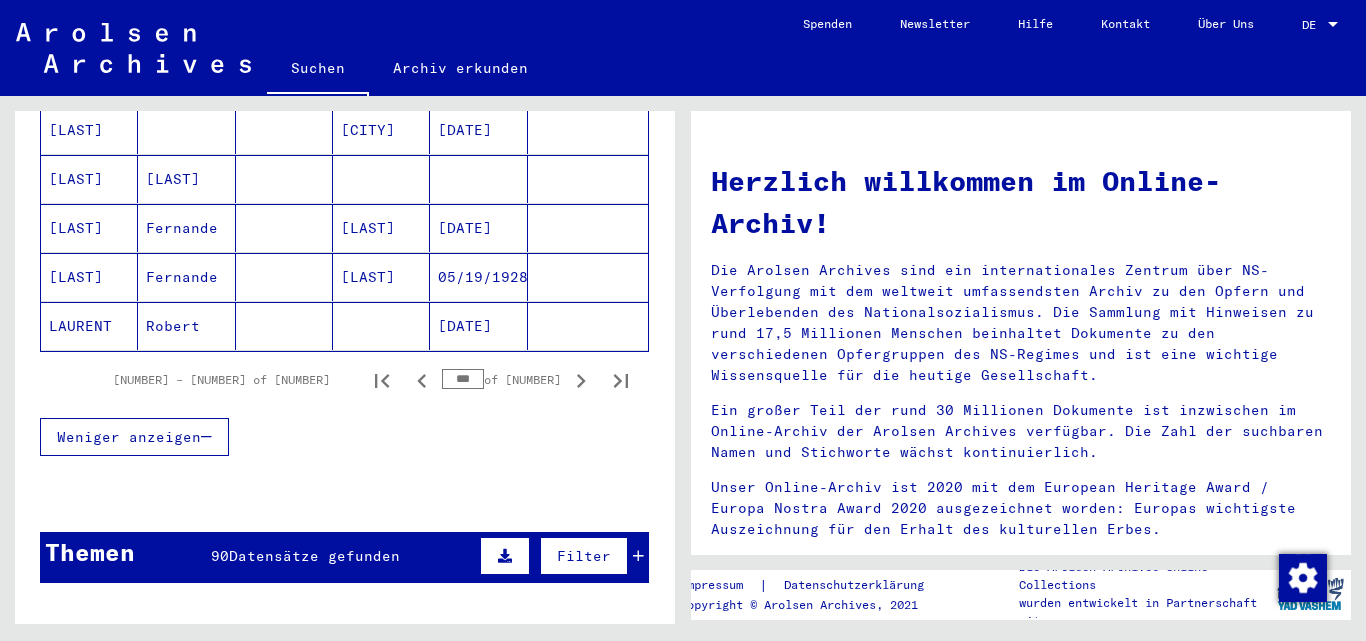 drag, startPoint x: 455, startPoint y: 358, endPoint x: 478, endPoint y: 355, distance: 23.194826 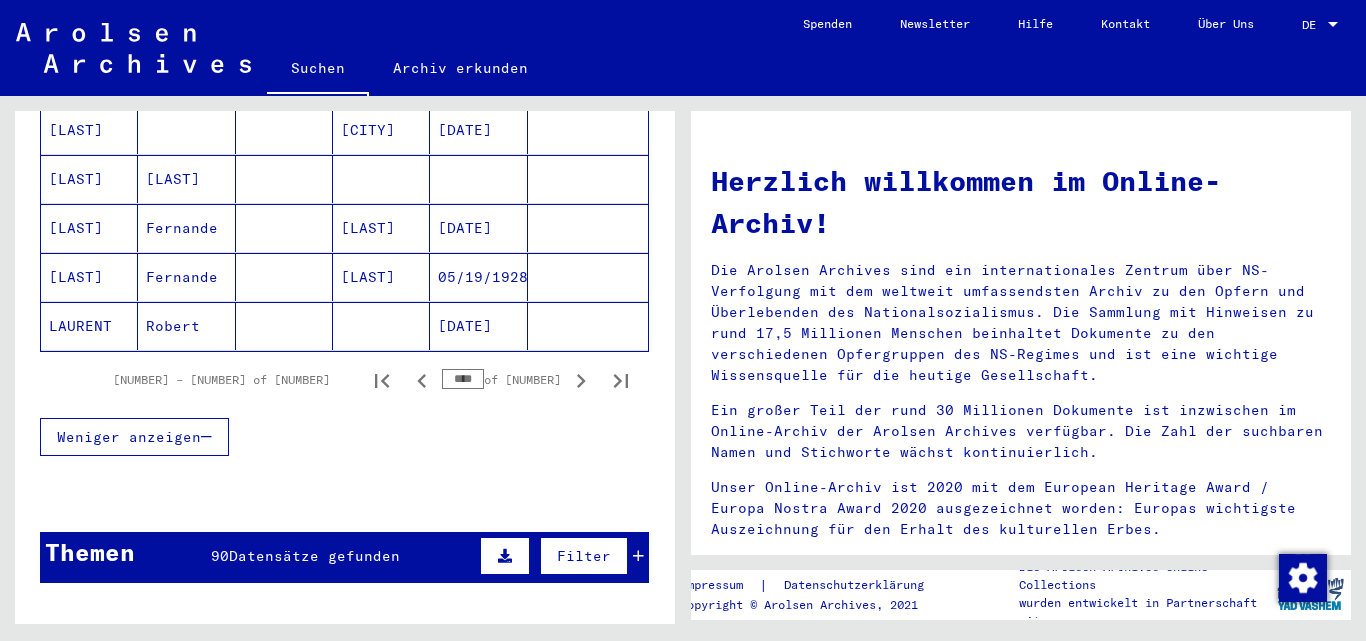 scroll, scrollTop: 1304, scrollLeft: 0, axis: vertical 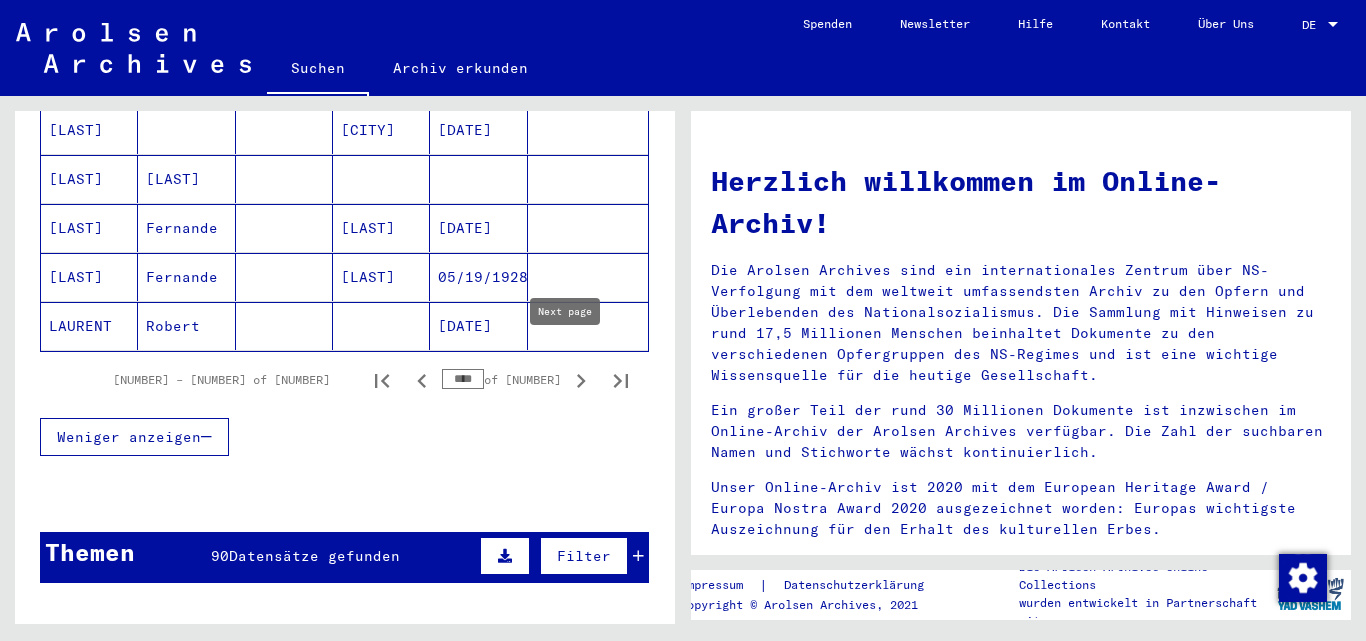 click 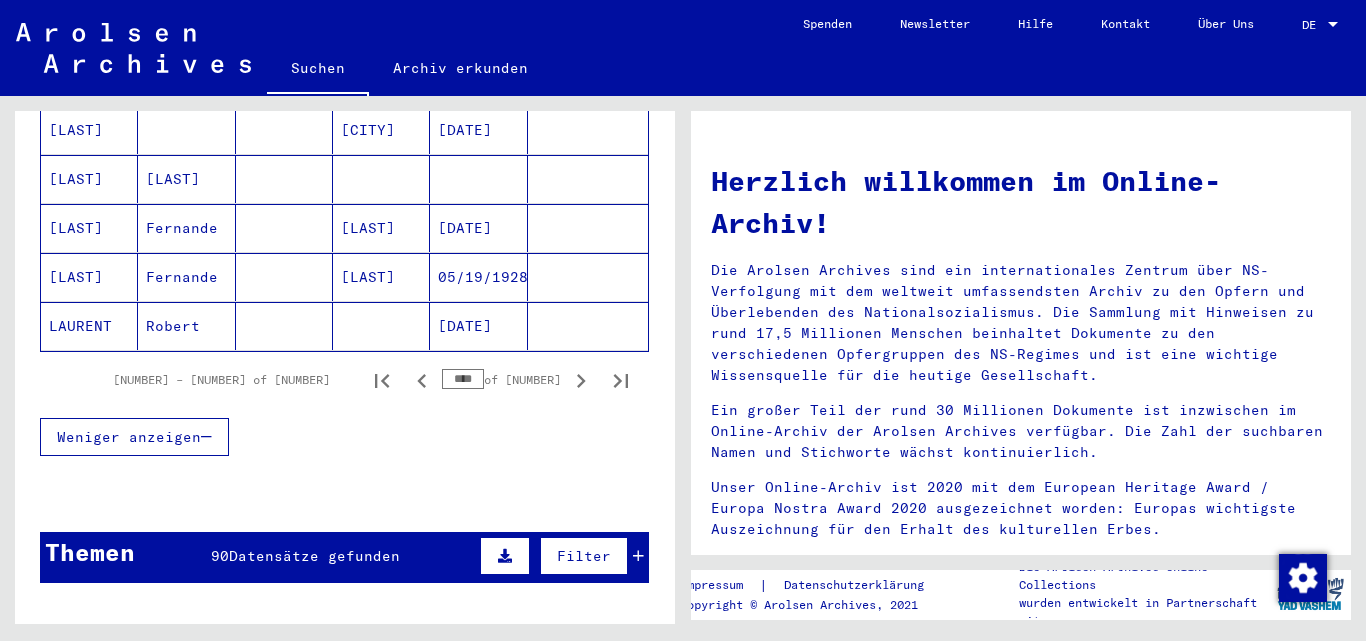 click 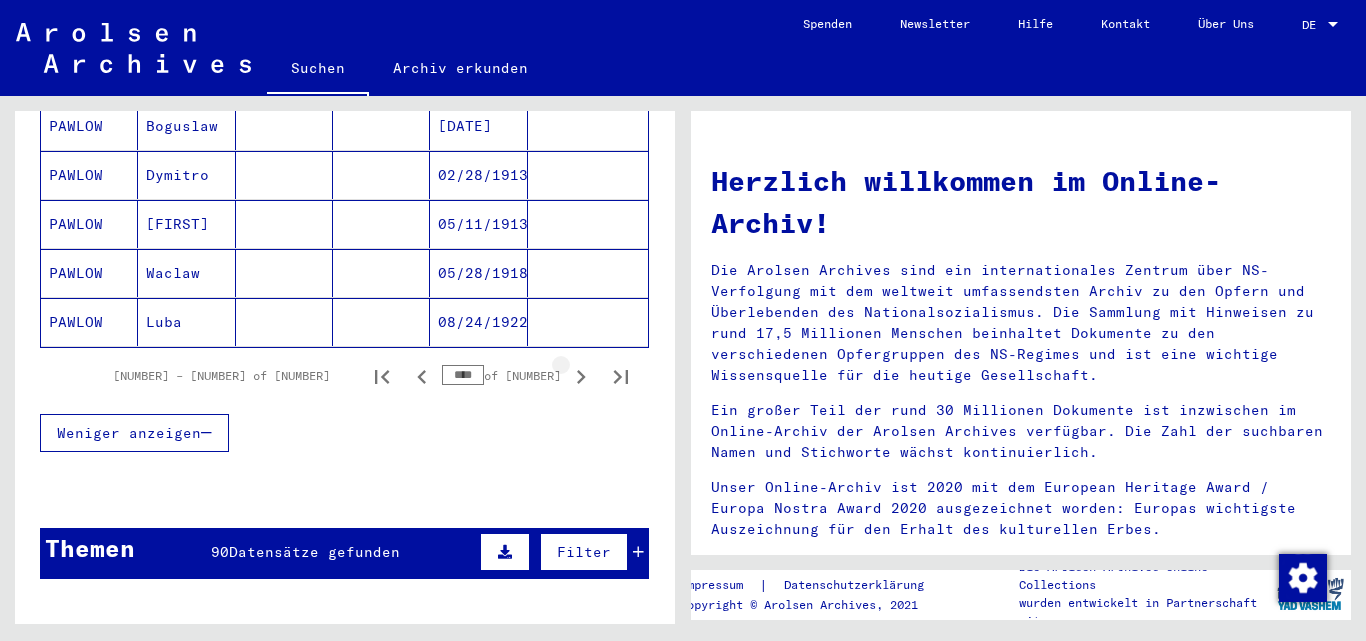 click 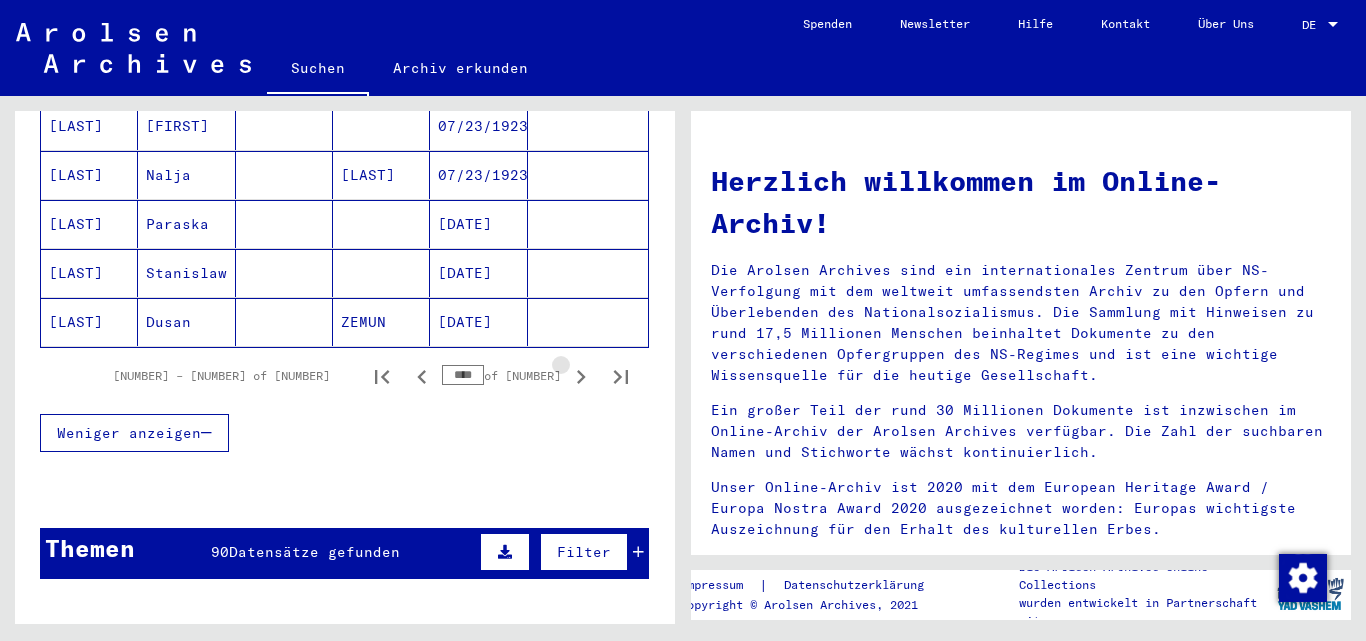 scroll, scrollTop: 1300, scrollLeft: 0, axis: vertical 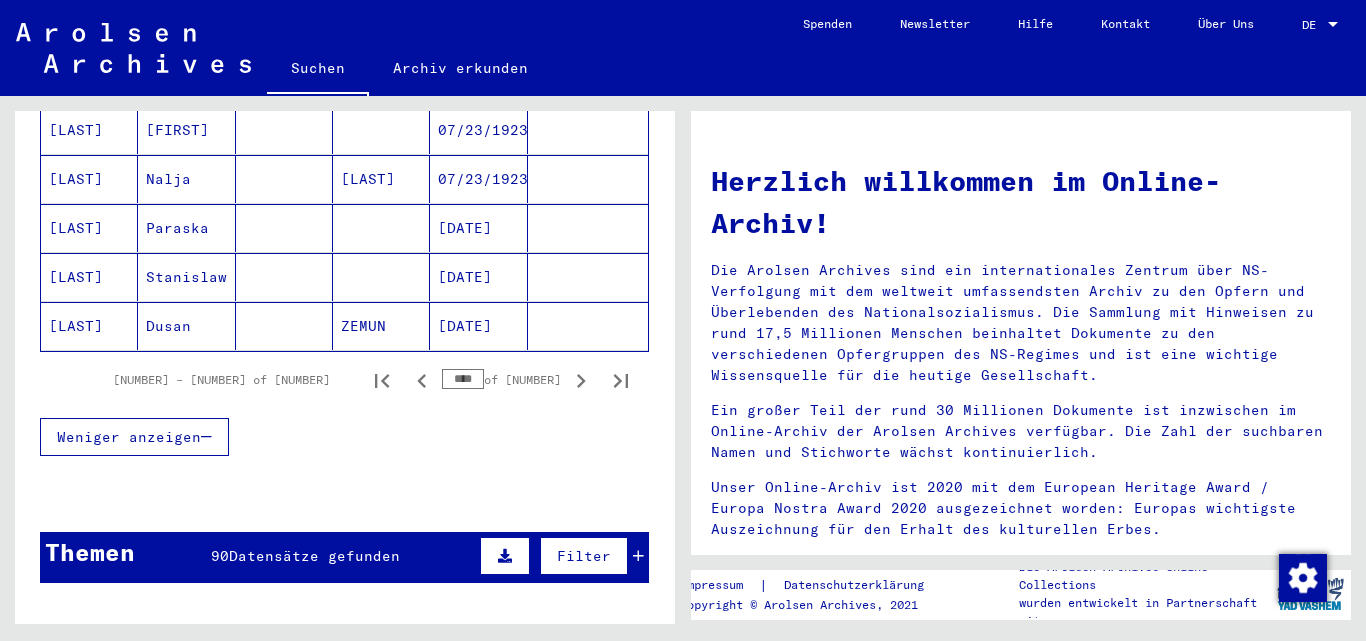 click 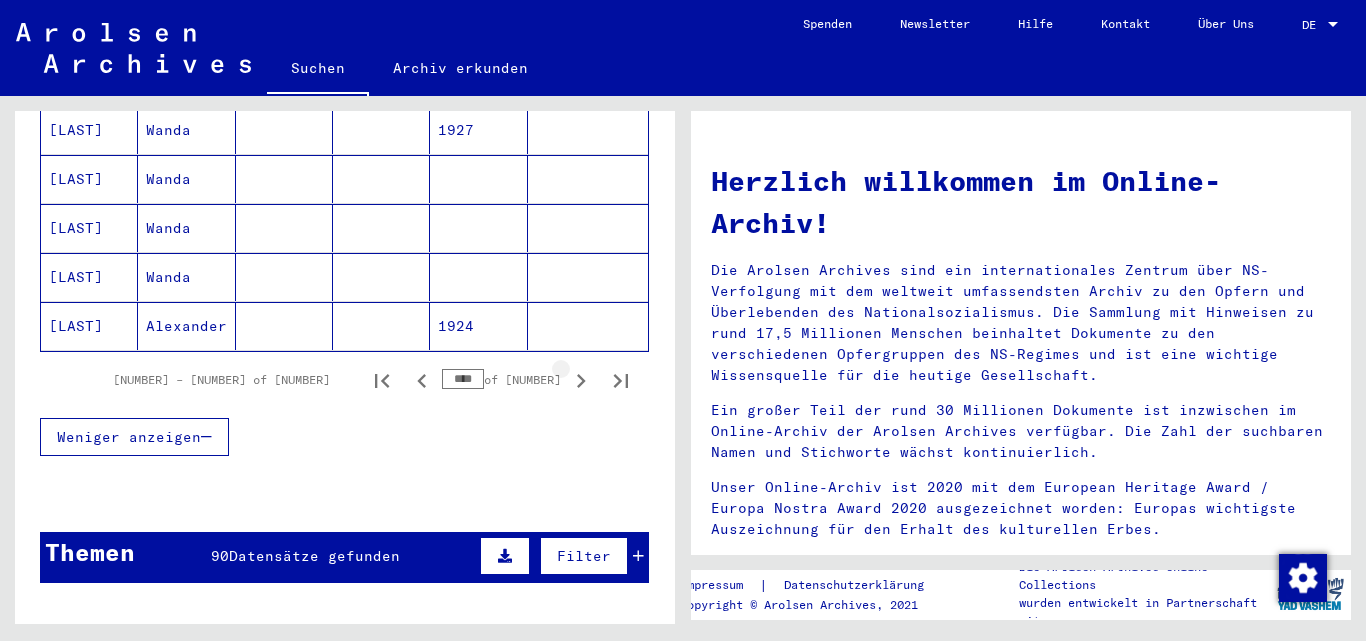 click 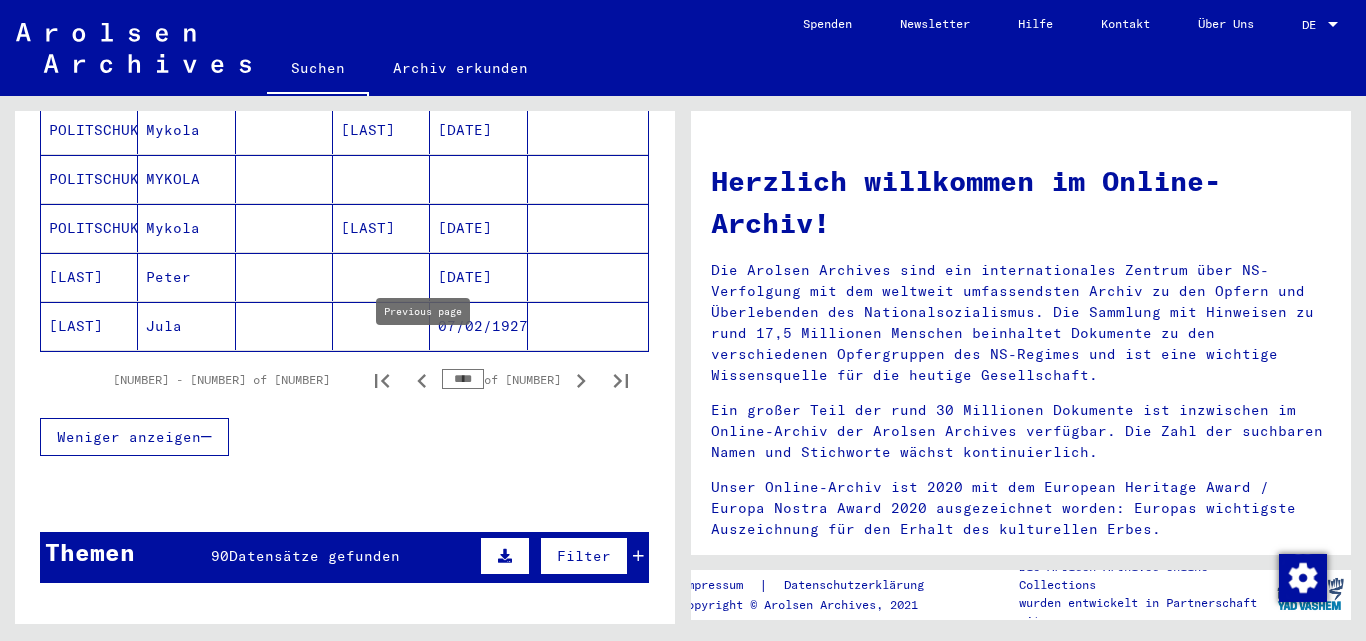 click 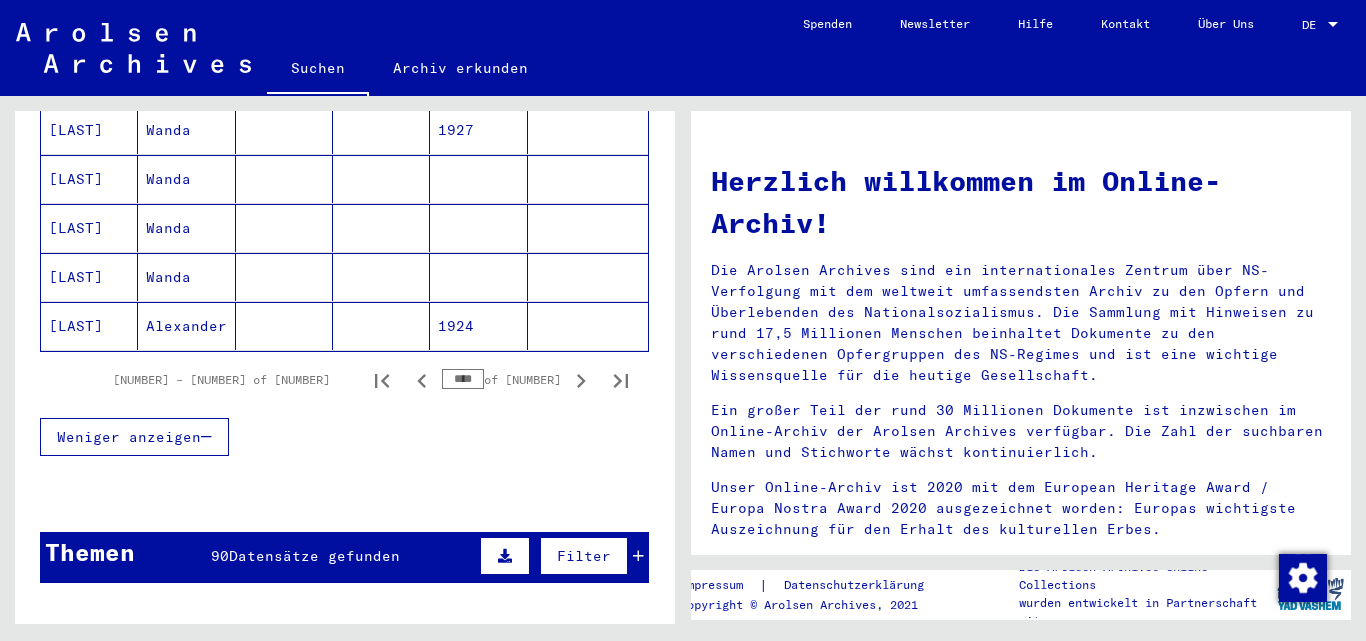 click 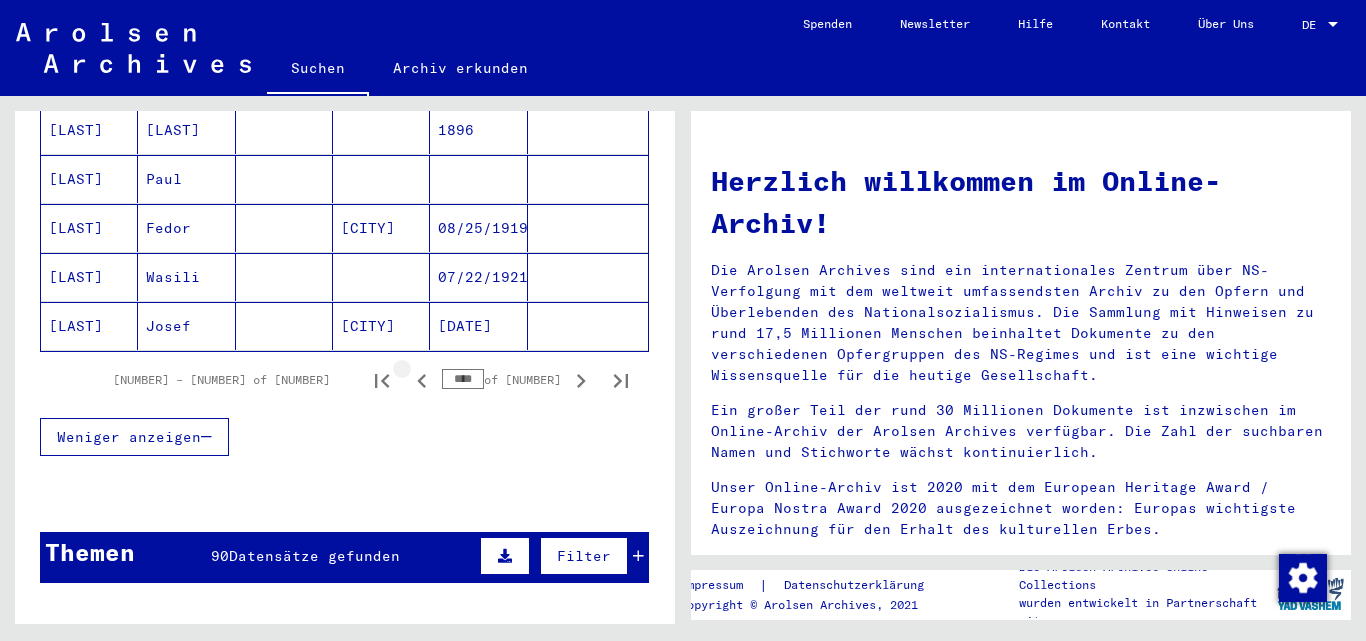 click 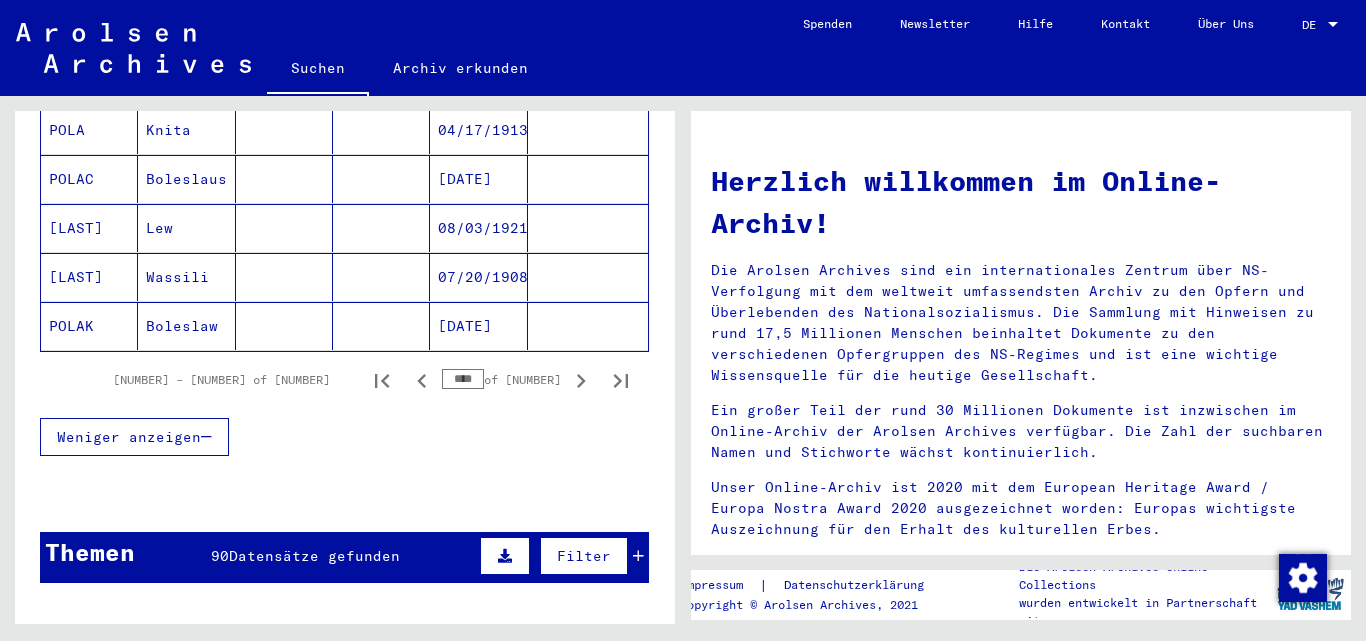 click 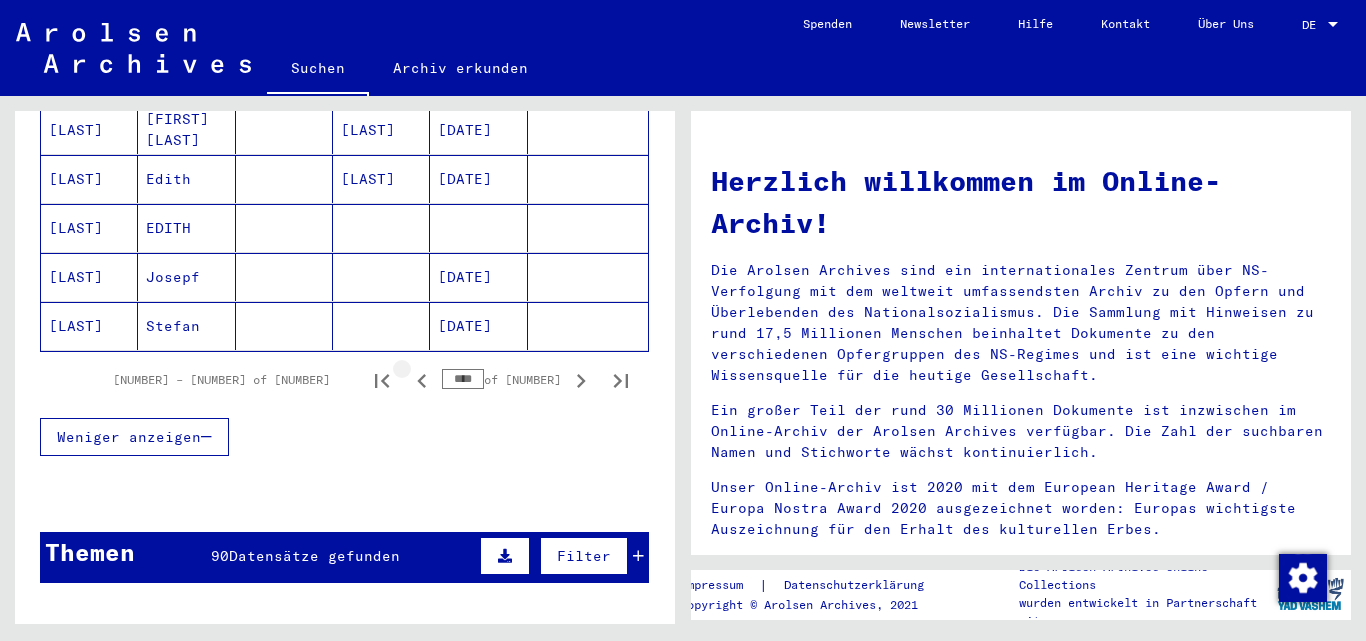click 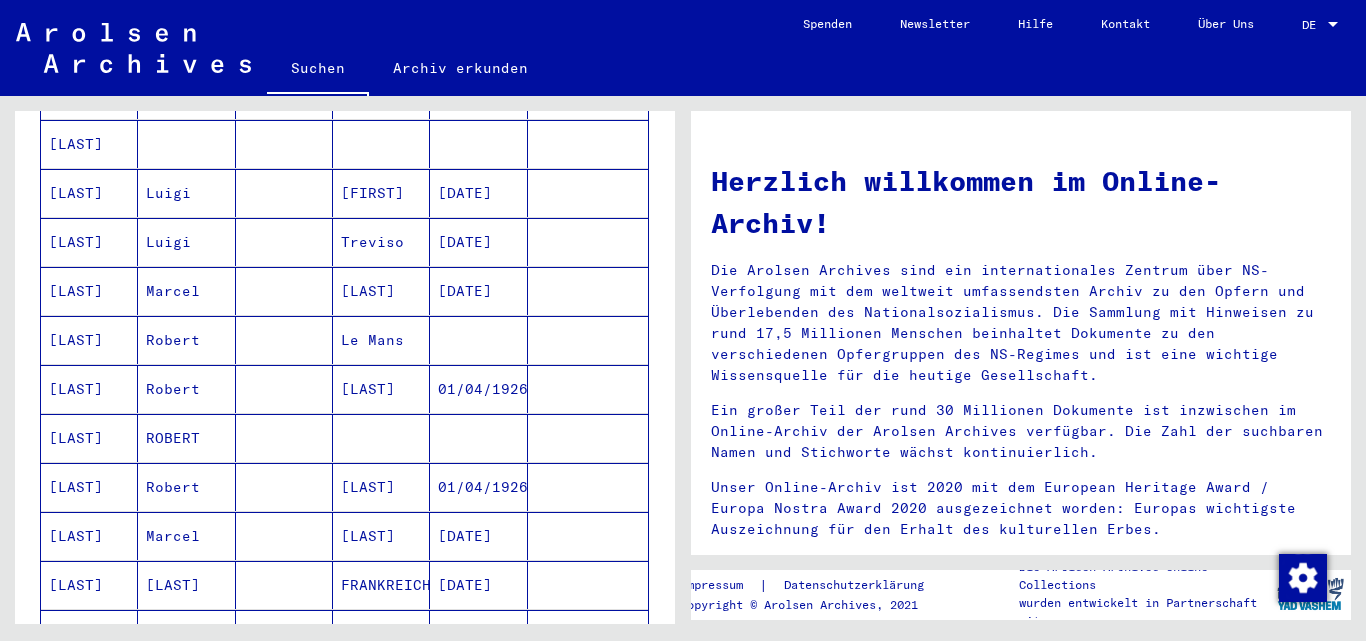 scroll, scrollTop: 1404, scrollLeft: 0, axis: vertical 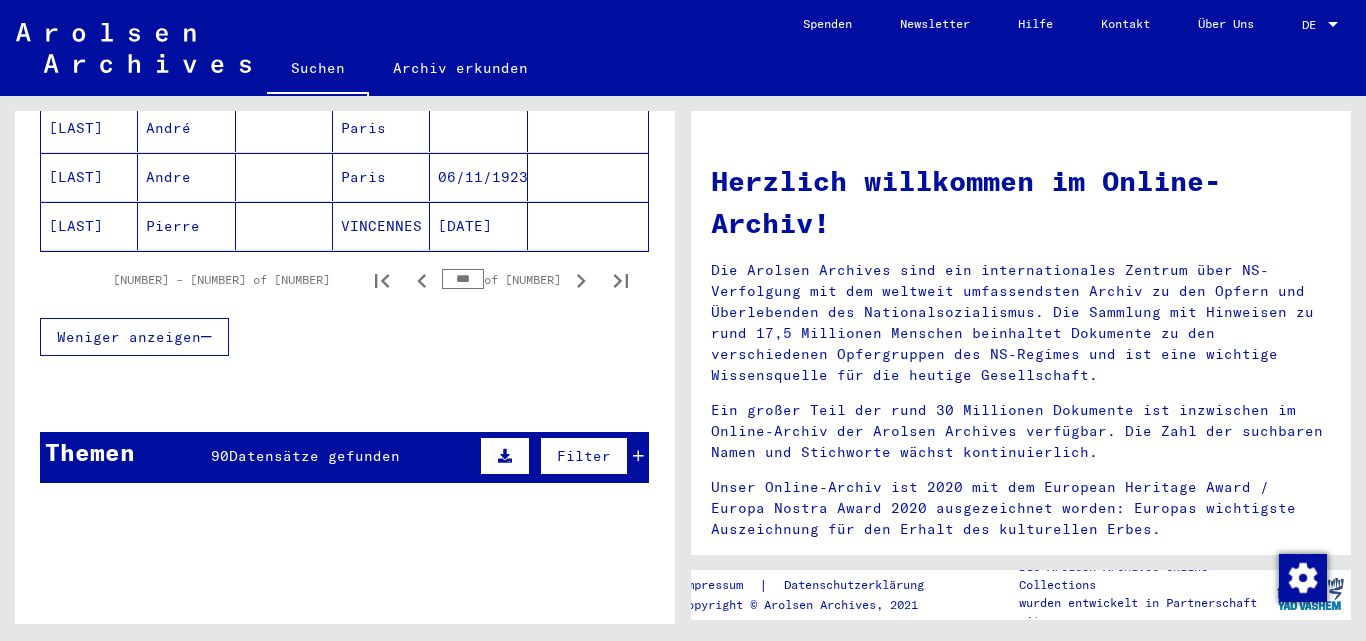 click 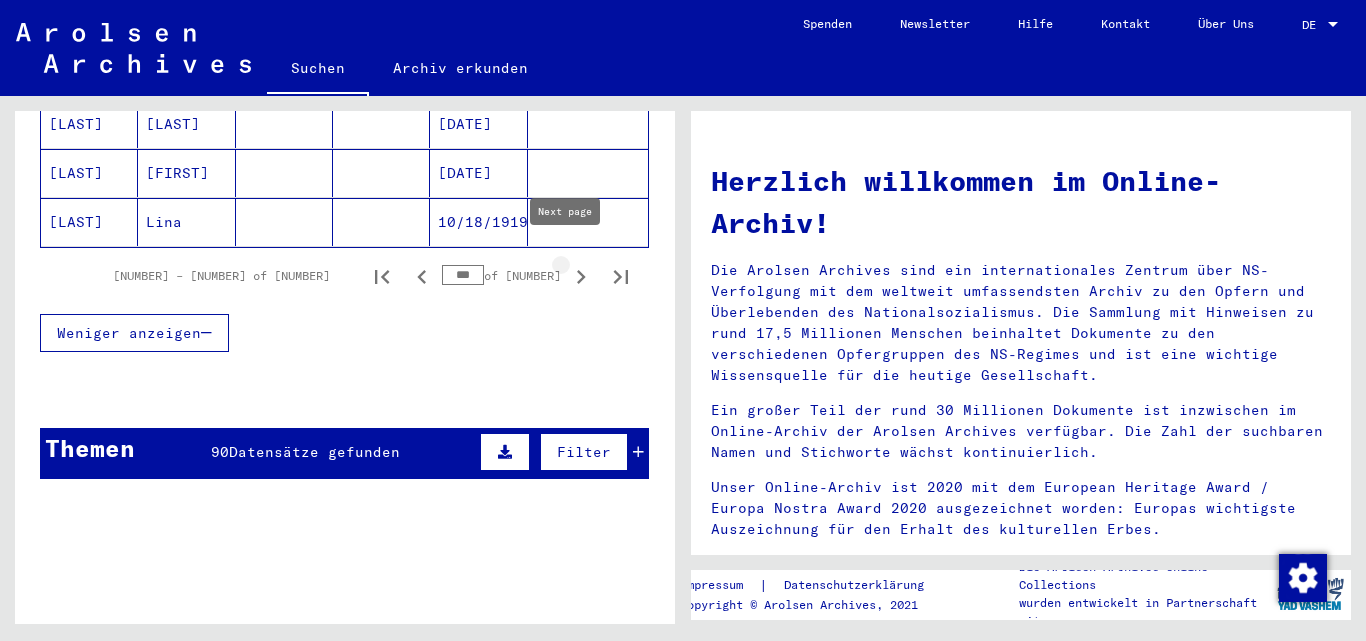 type on "****" 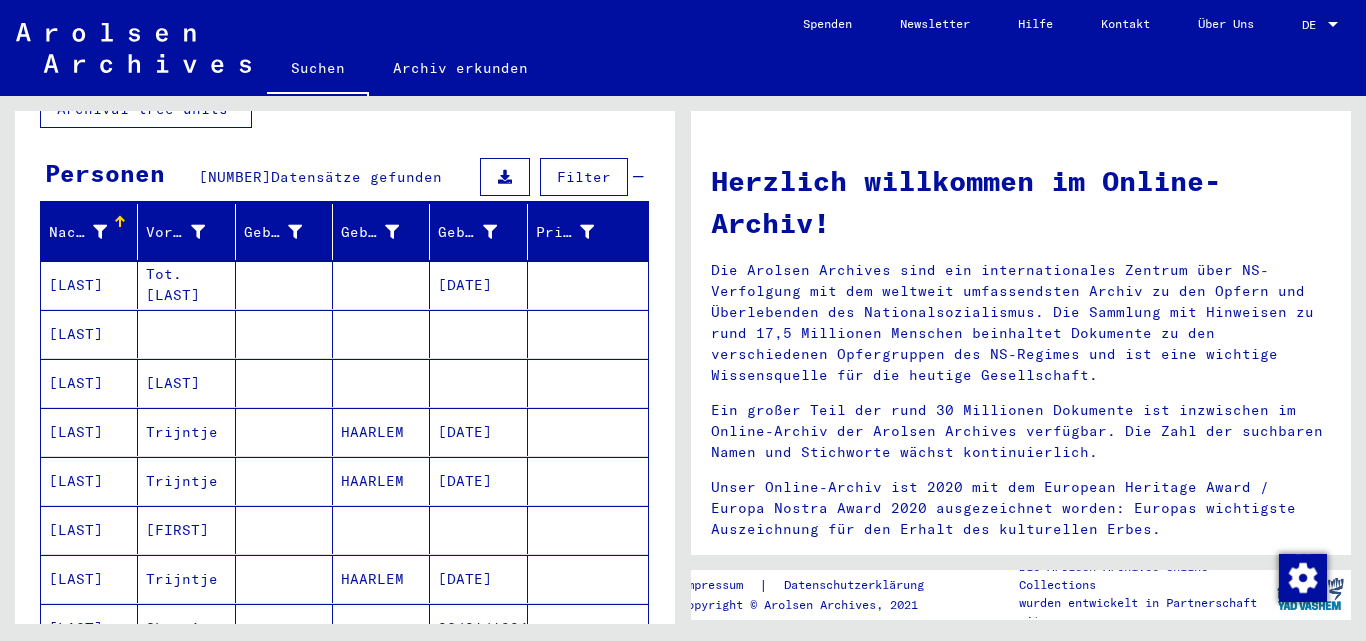 scroll, scrollTop: 0, scrollLeft: 0, axis: both 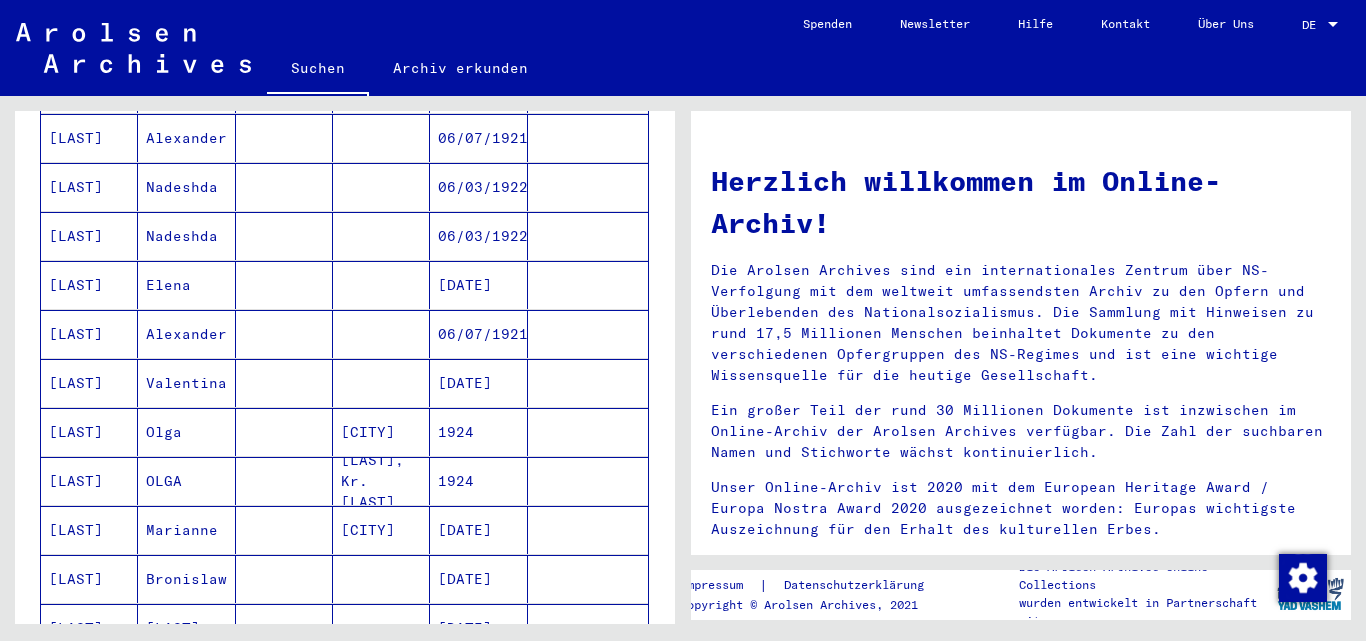 click on "[LAST]" at bounding box center [89, 481] 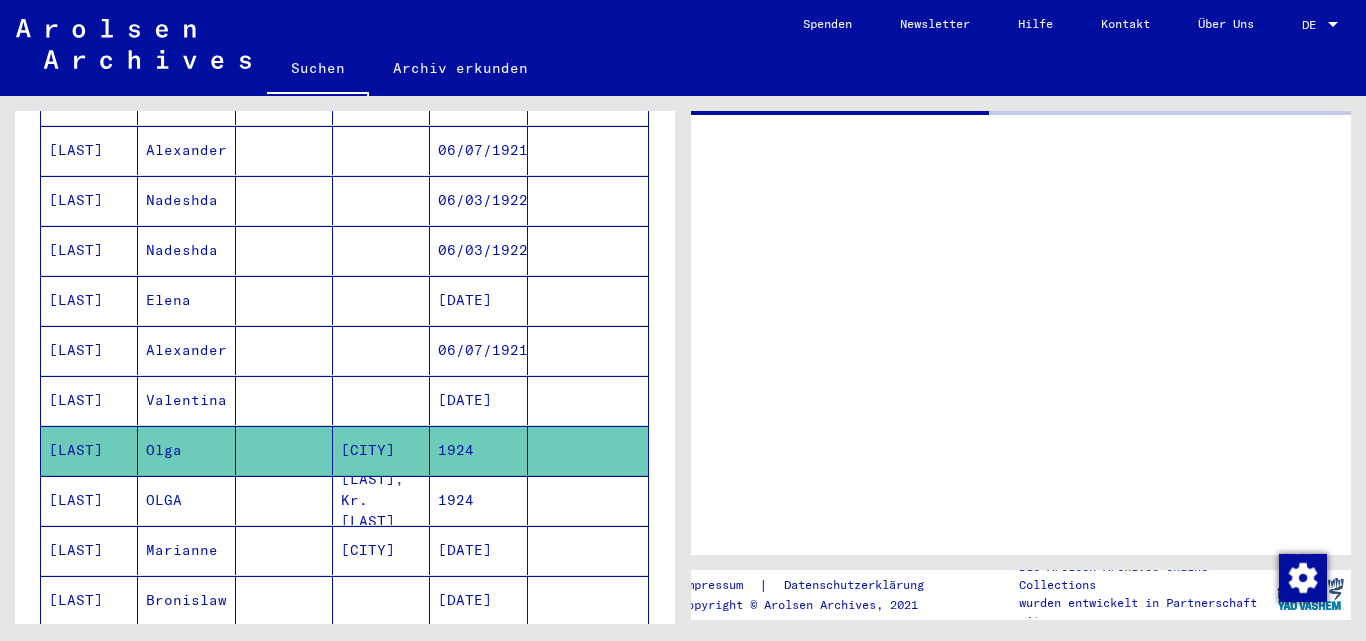 scroll, scrollTop: 912, scrollLeft: 0, axis: vertical 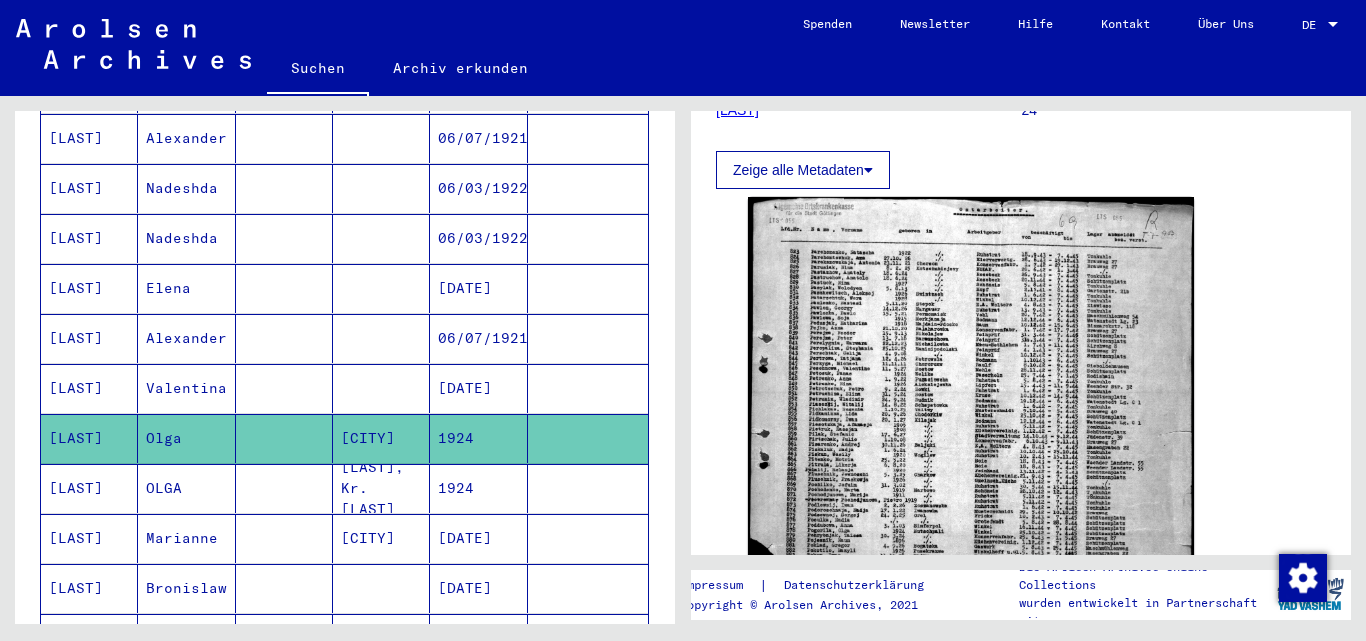 click 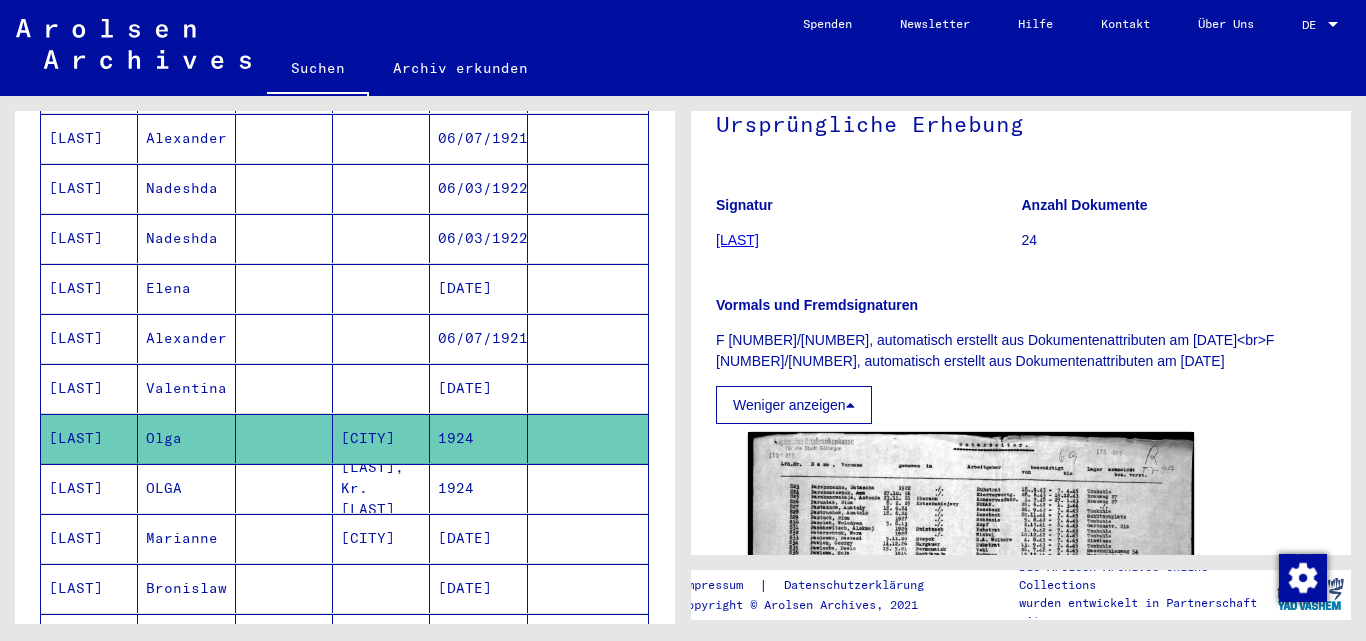 scroll, scrollTop: 0, scrollLeft: 0, axis: both 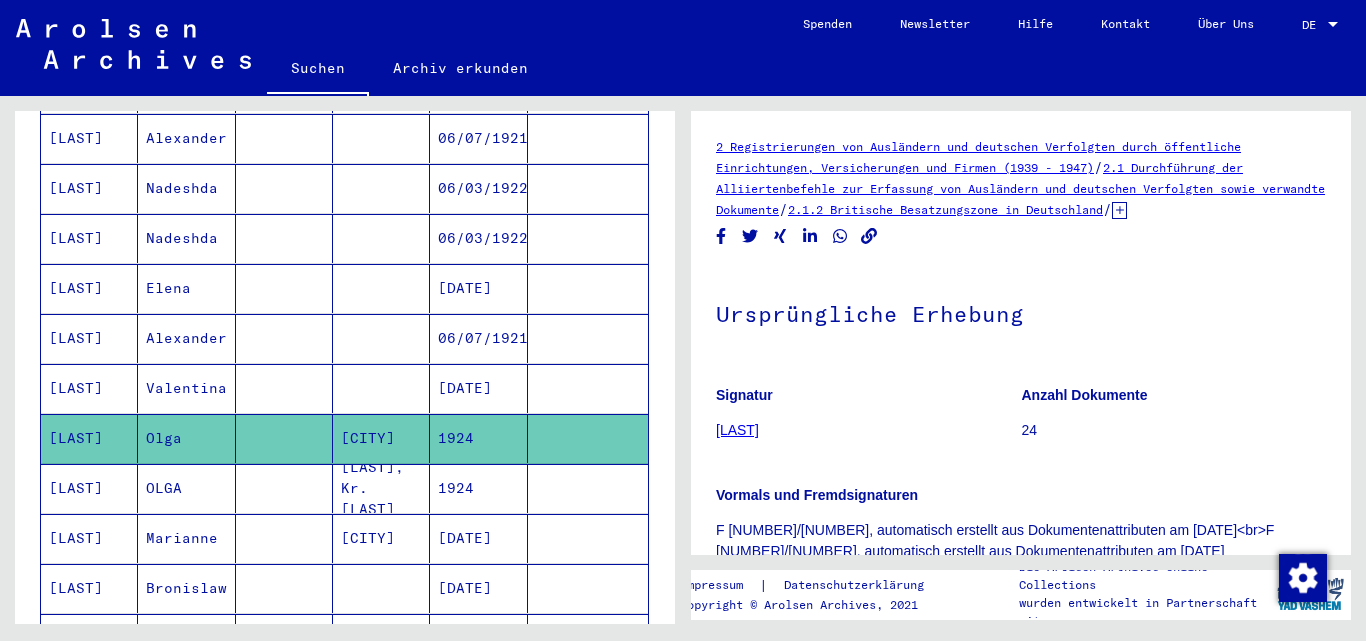 drag, startPoint x: 705, startPoint y: 142, endPoint x: 1160, endPoint y: 192, distance: 457.739 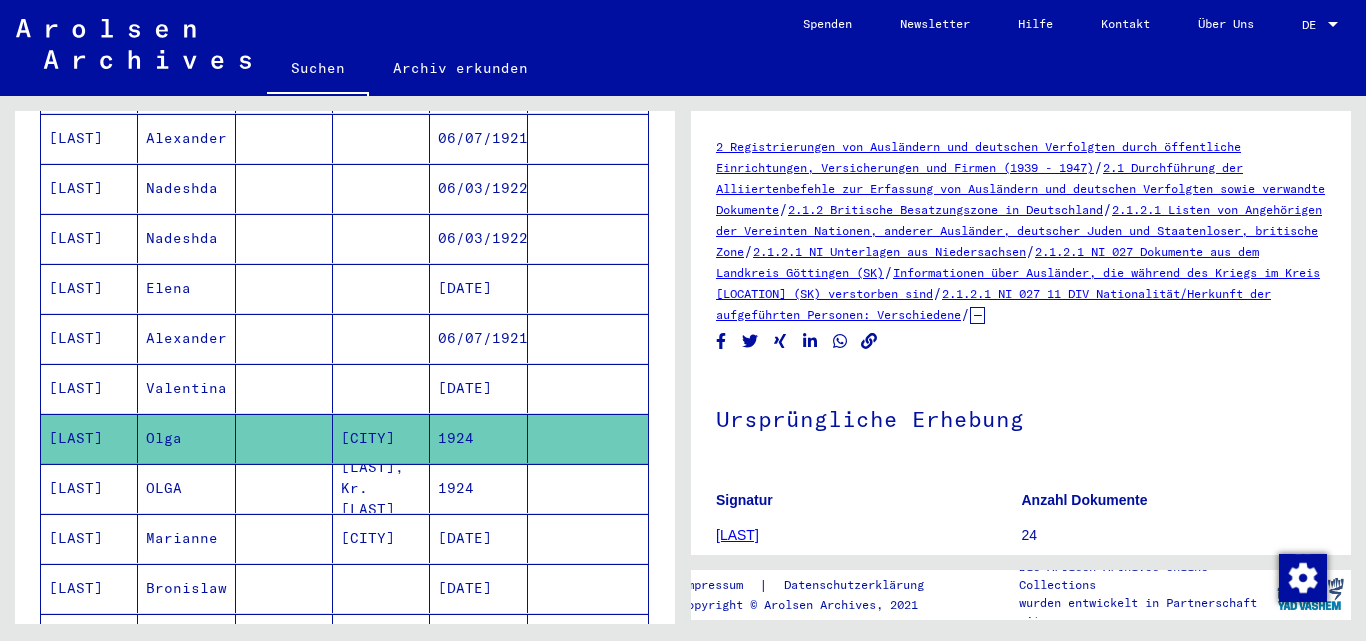 drag, startPoint x: 706, startPoint y: 146, endPoint x: 1131, endPoint y: 305, distance: 453.76868 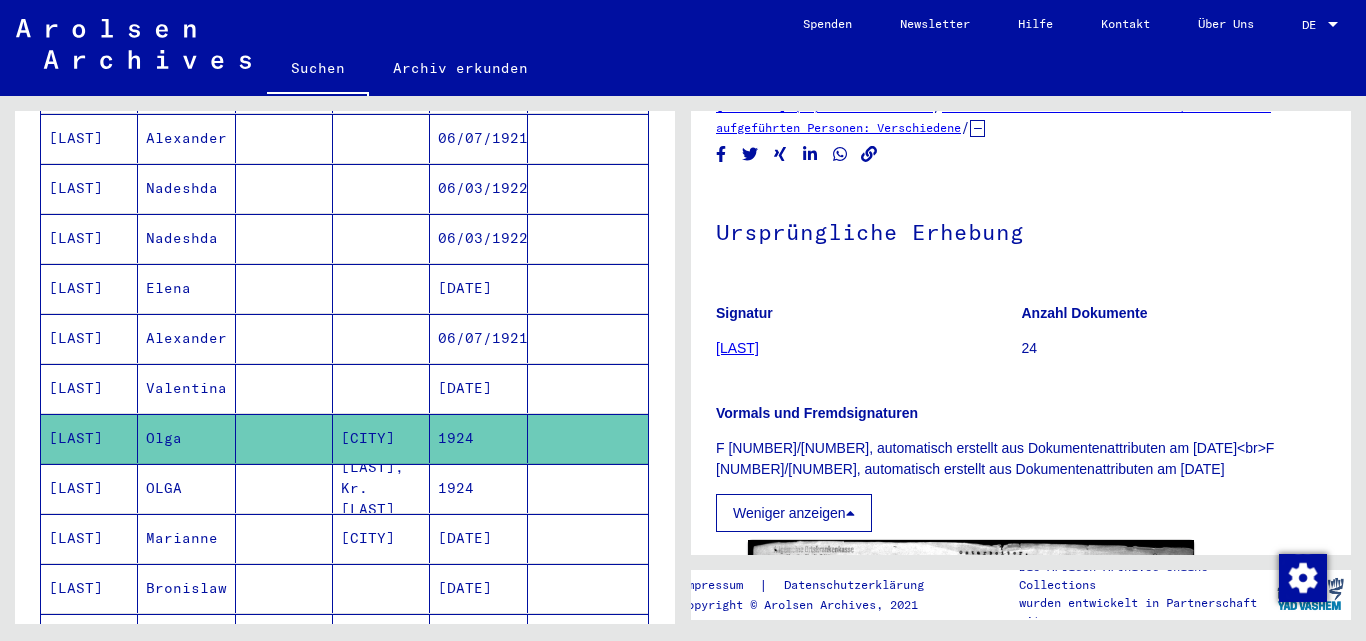 scroll, scrollTop: 200, scrollLeft: 0, axis: vertical 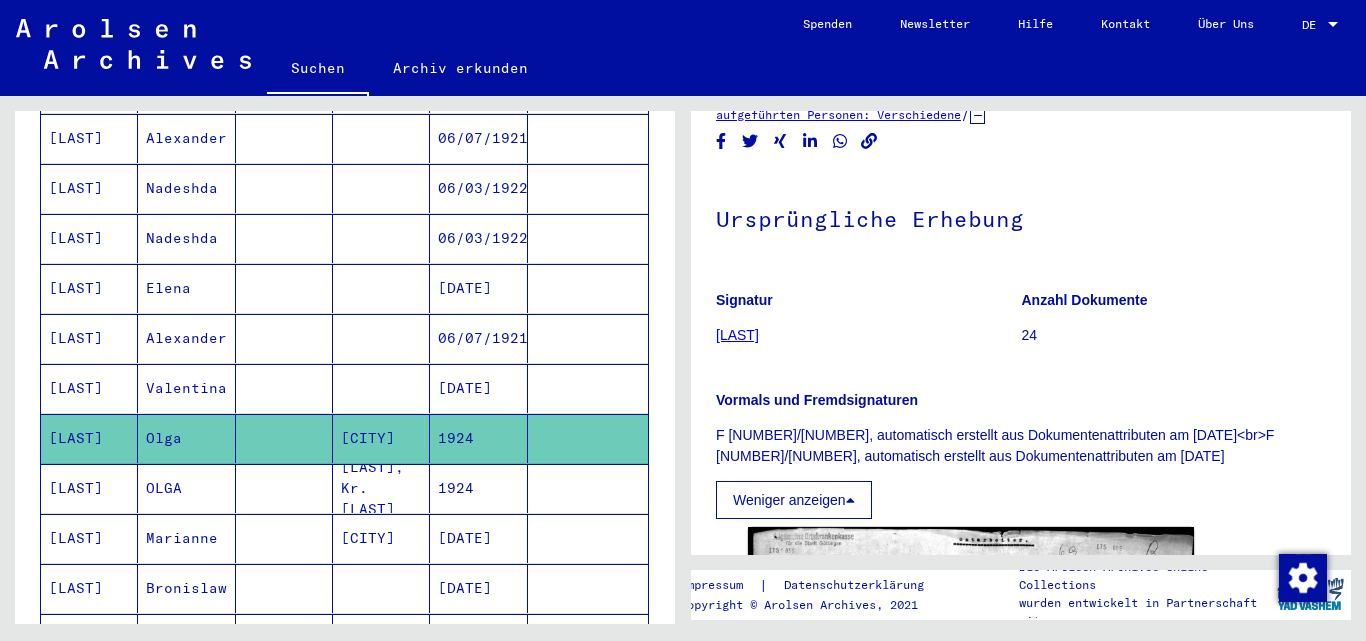 drag, startPoint x: 711, startPoint y: 236, endPoint x: 1008, endPoint y: 229, distance: 297.0825 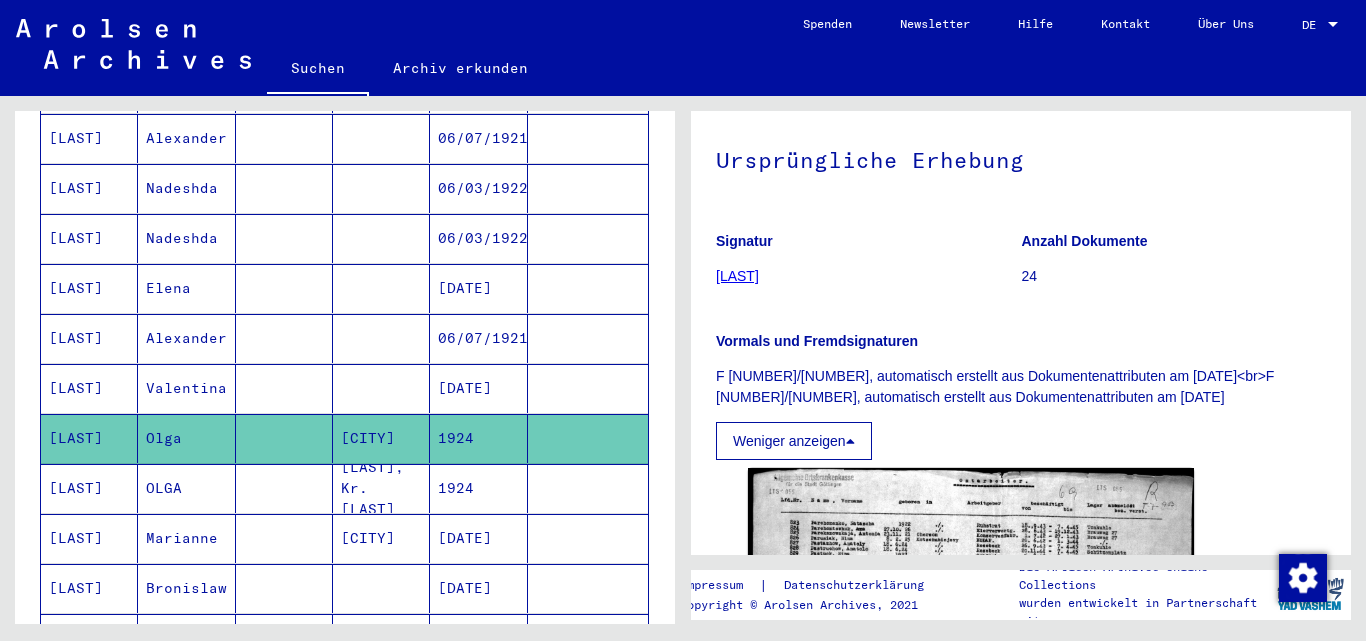 scroll, scrollTop: 300, scrollLeft: 0, axis: vertical 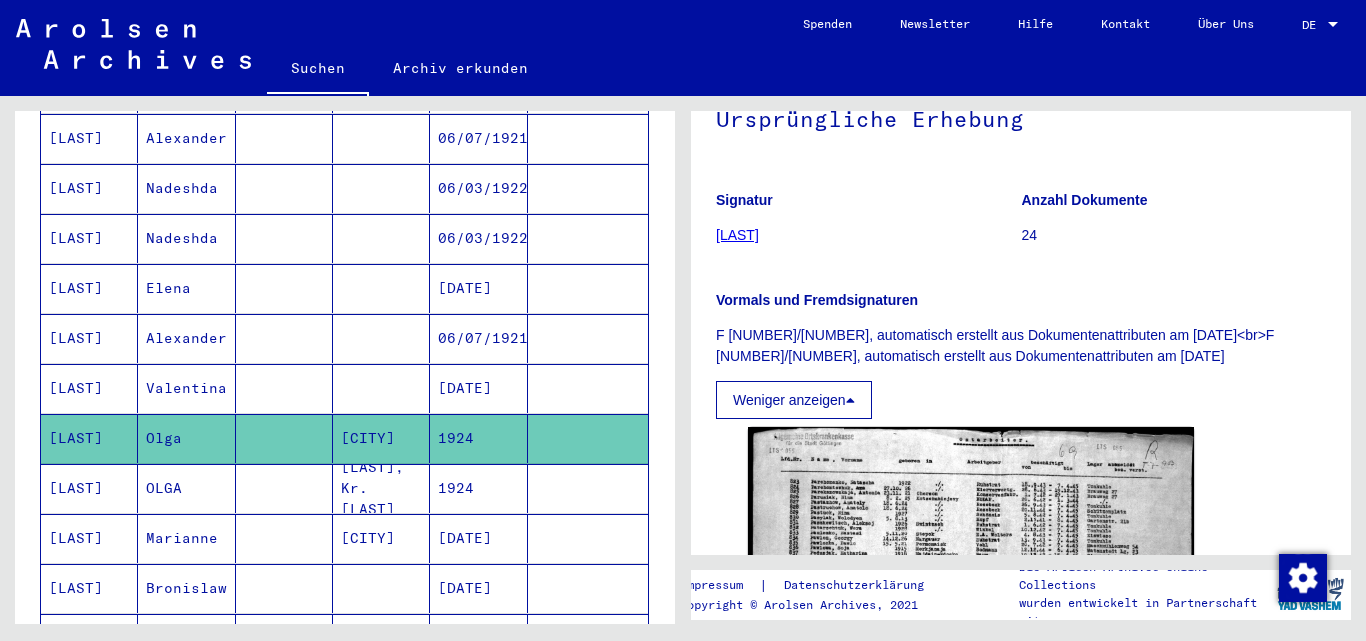 click on "[LAST]" 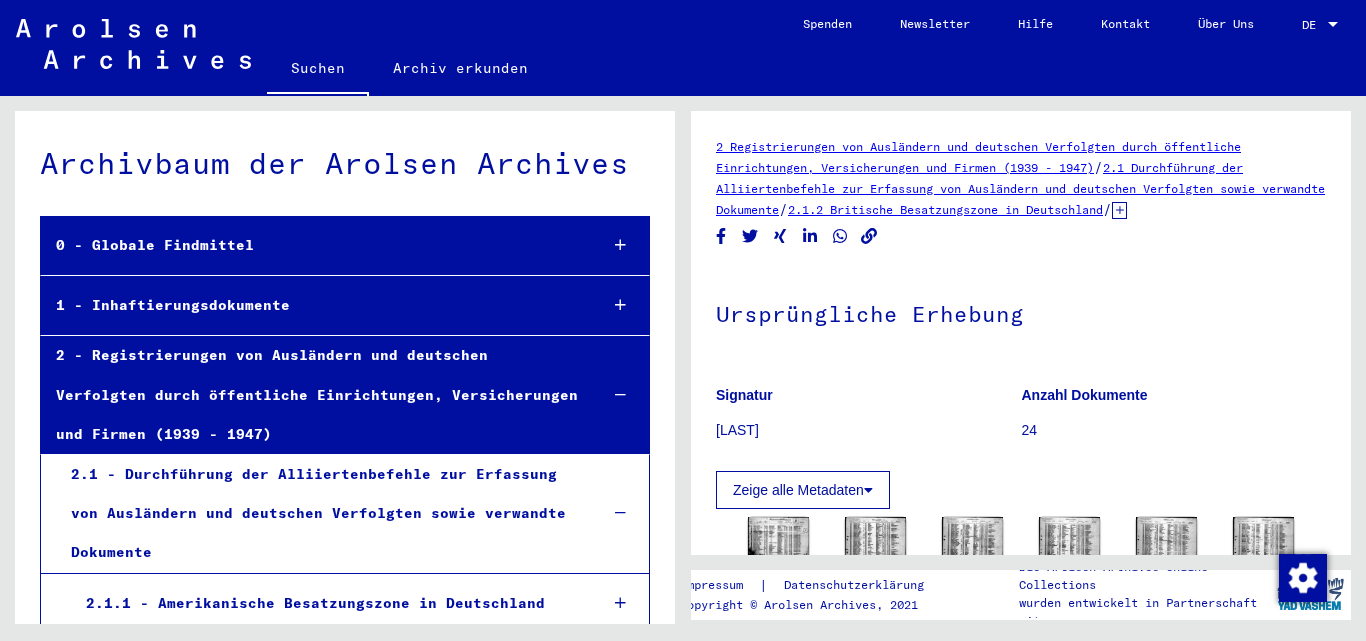 scroll, scrollTop: 4050, scrollLeft: 0, axis: vertical 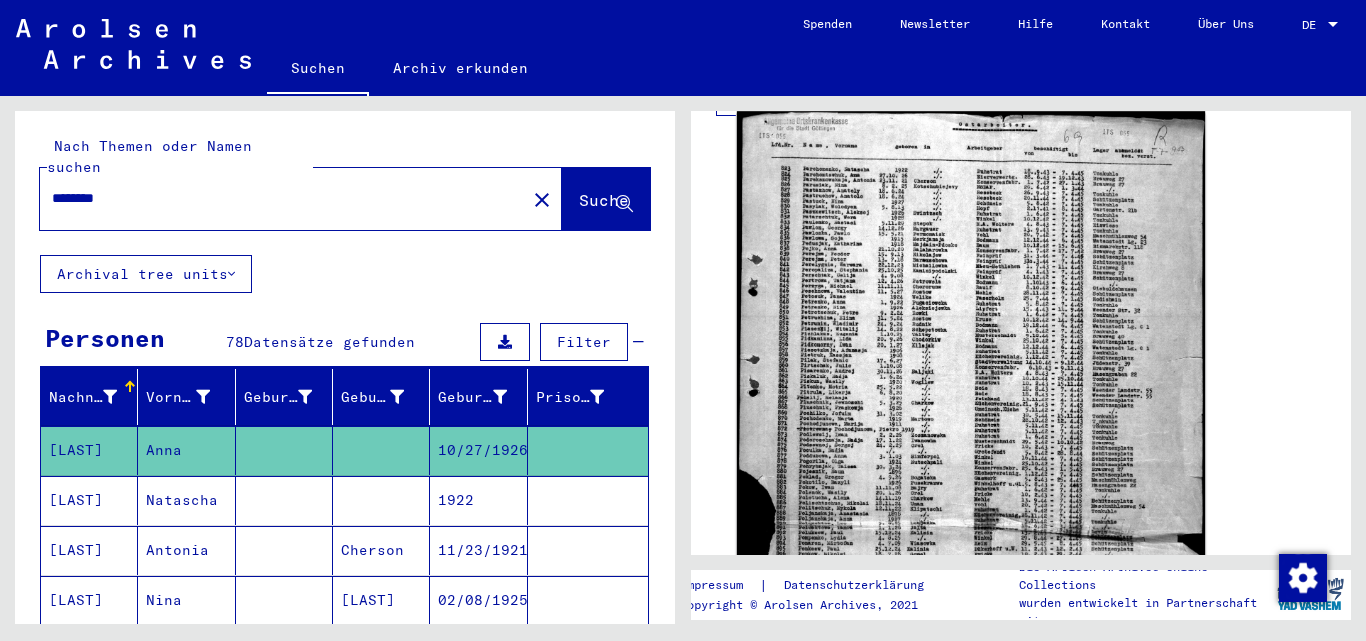 click 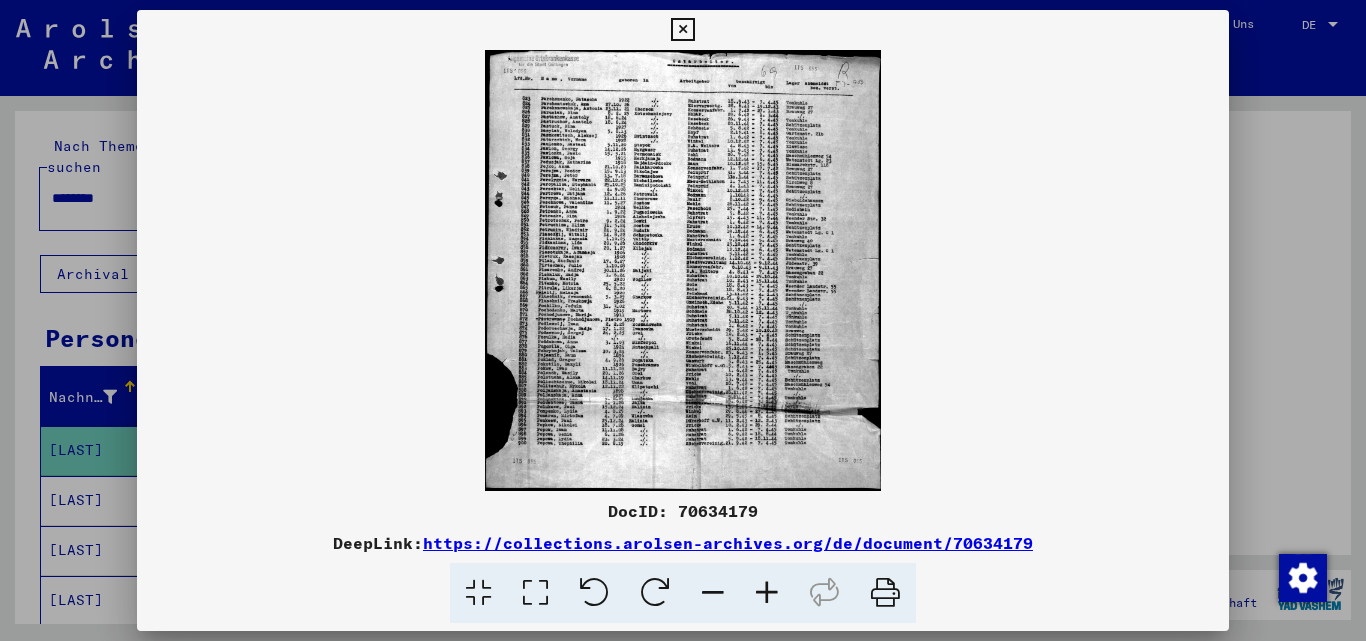 click at bounding box center (683, 320) 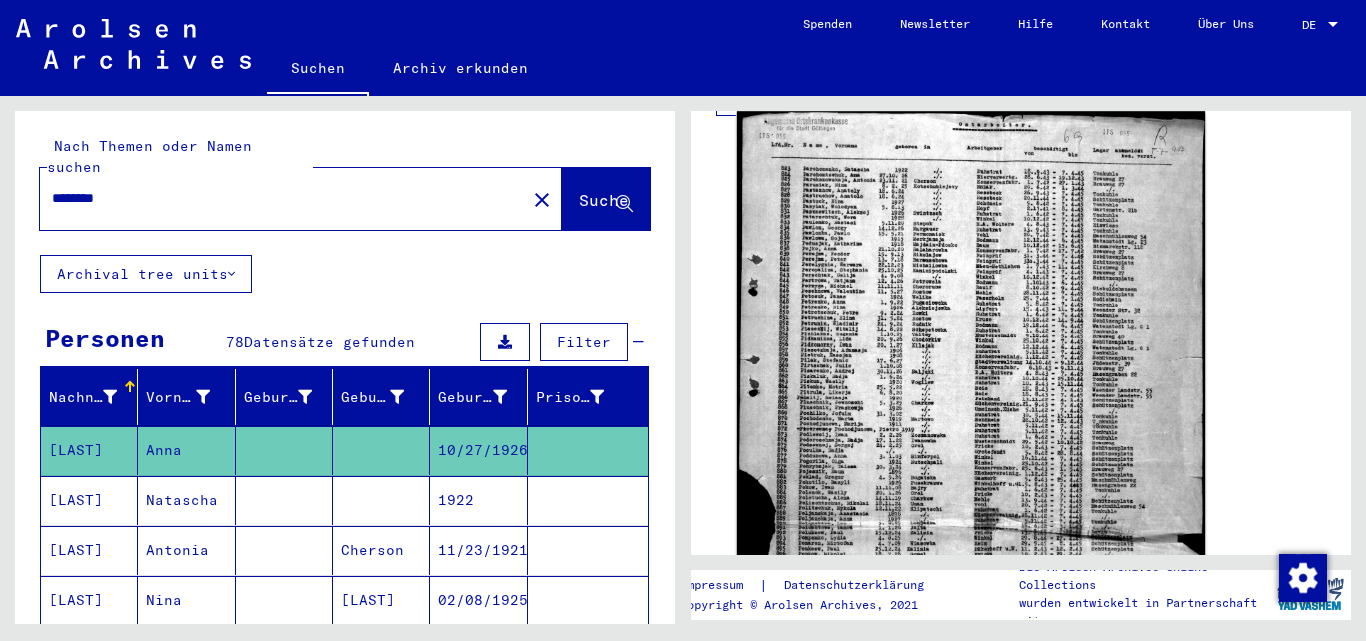 click 